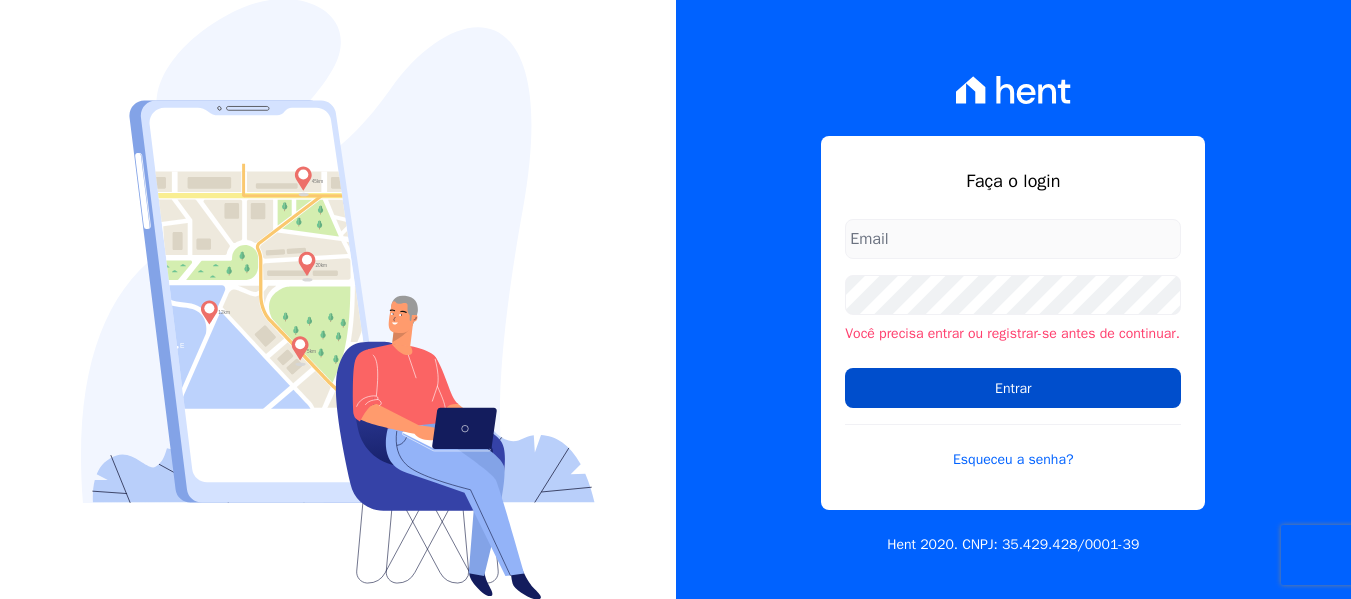 scroll, scrollTop: 0, scrollLeft: 0, axis: both 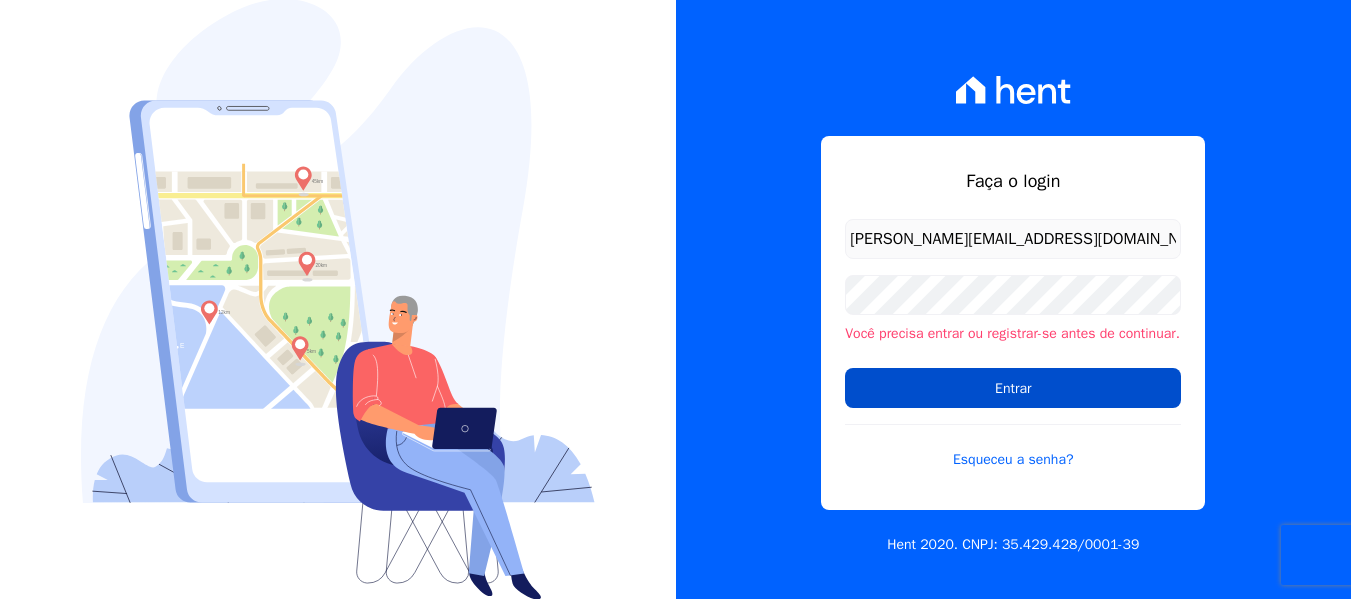 click on "Entrar" at bounding box center [1013, 388] 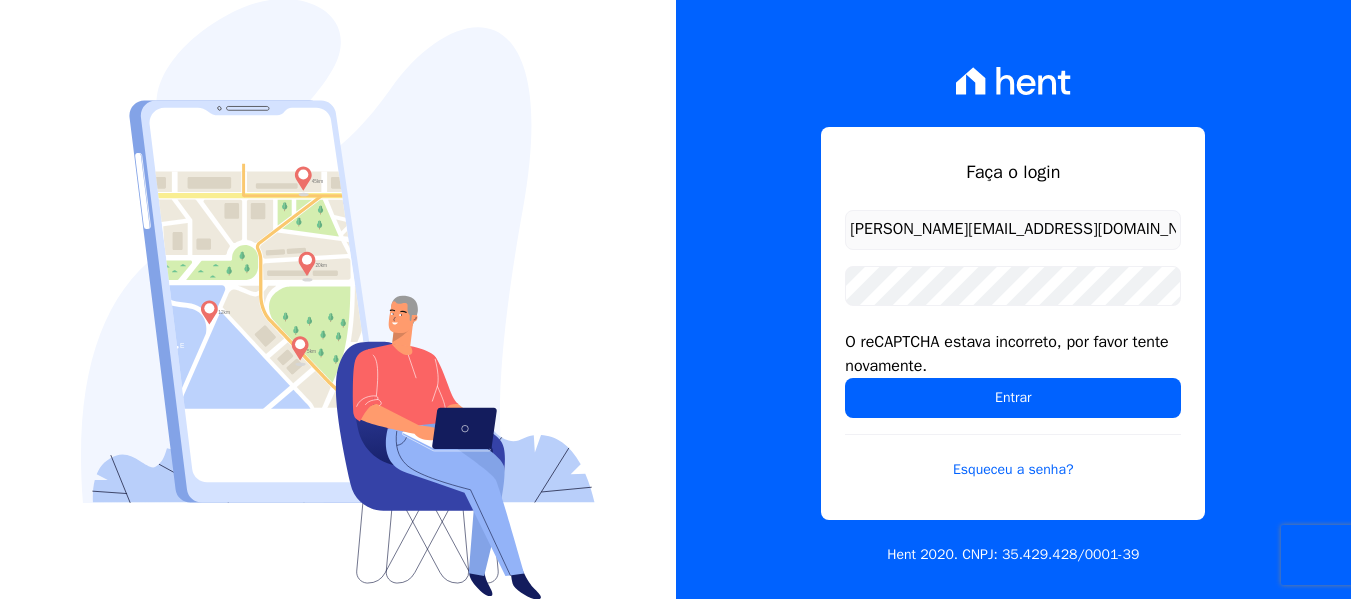 scroll, scrollTop: 0, scrollLeft: 0, axis: both 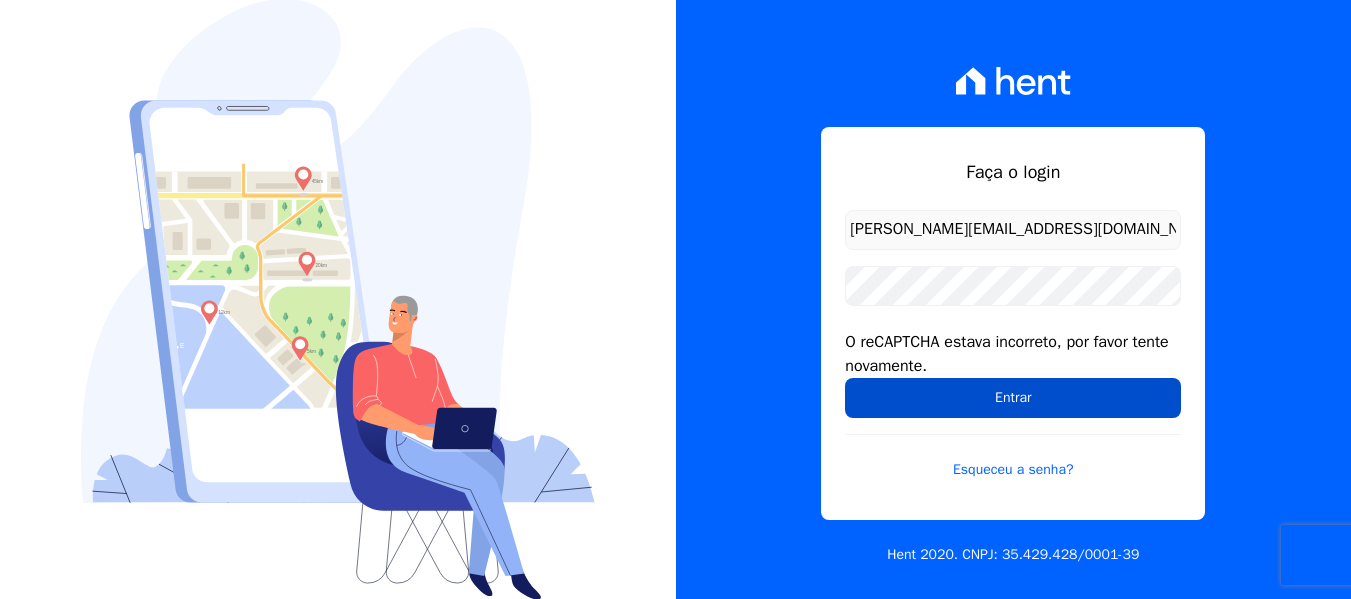 click on "Entrar" at bounding box center (1013, 398) 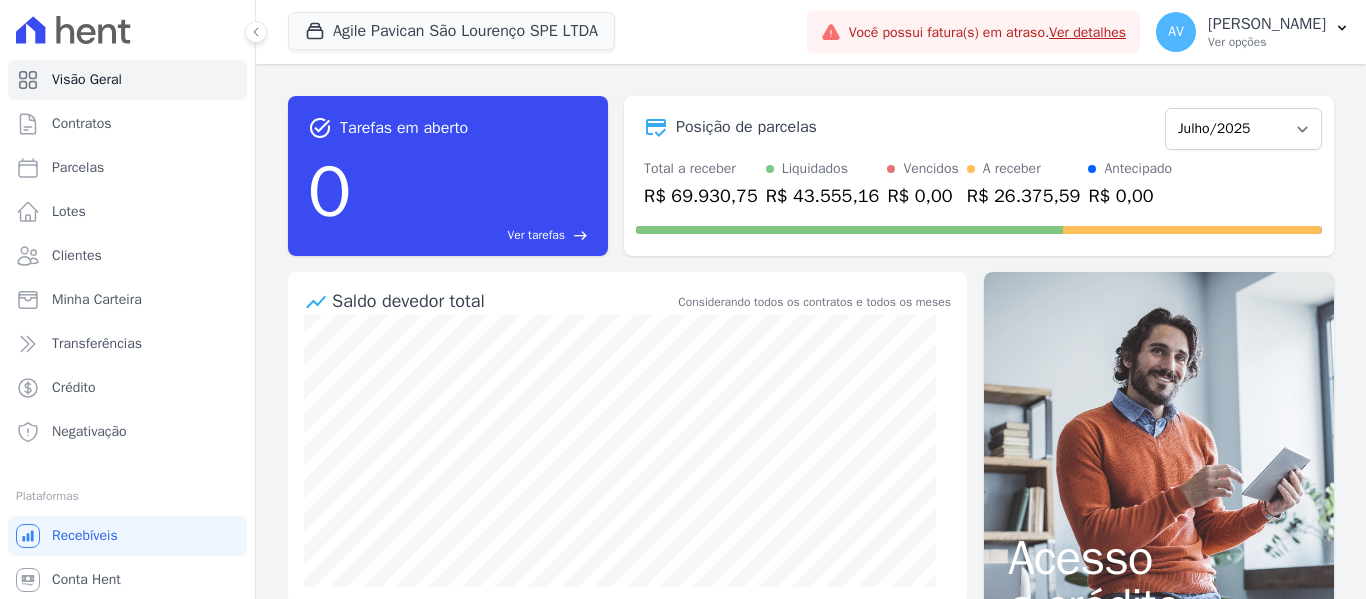 scroll, scrollTop: 0, scrollLeft: 0, axis: both 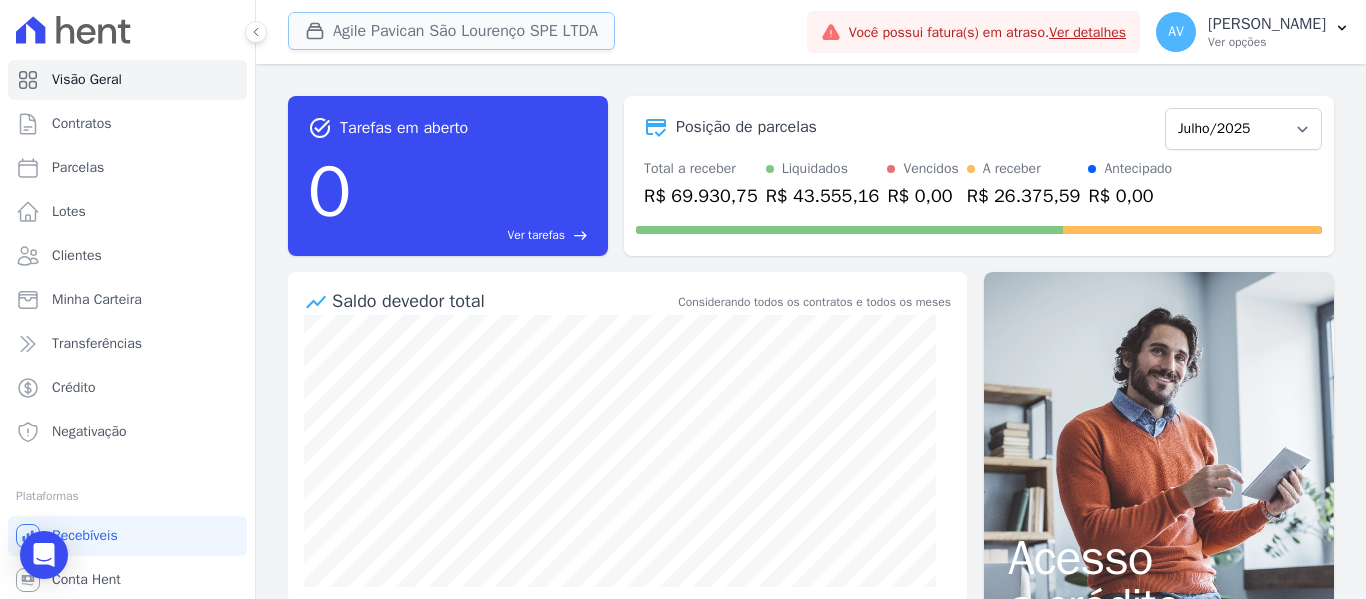 click on "Agile Pavican São Lourenço SPE LTDA" at bounding box center [451, 31] 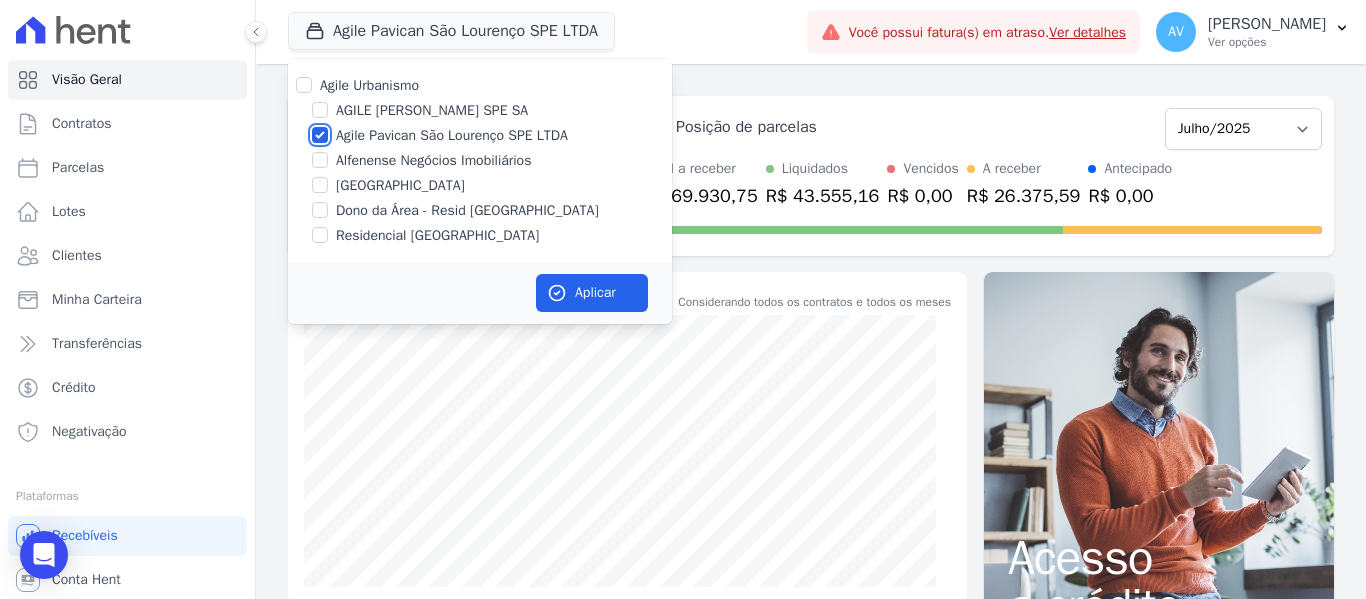 click on "Agile Pavican São Lourenço SPE LTDA" at bounding box center [320, 135] 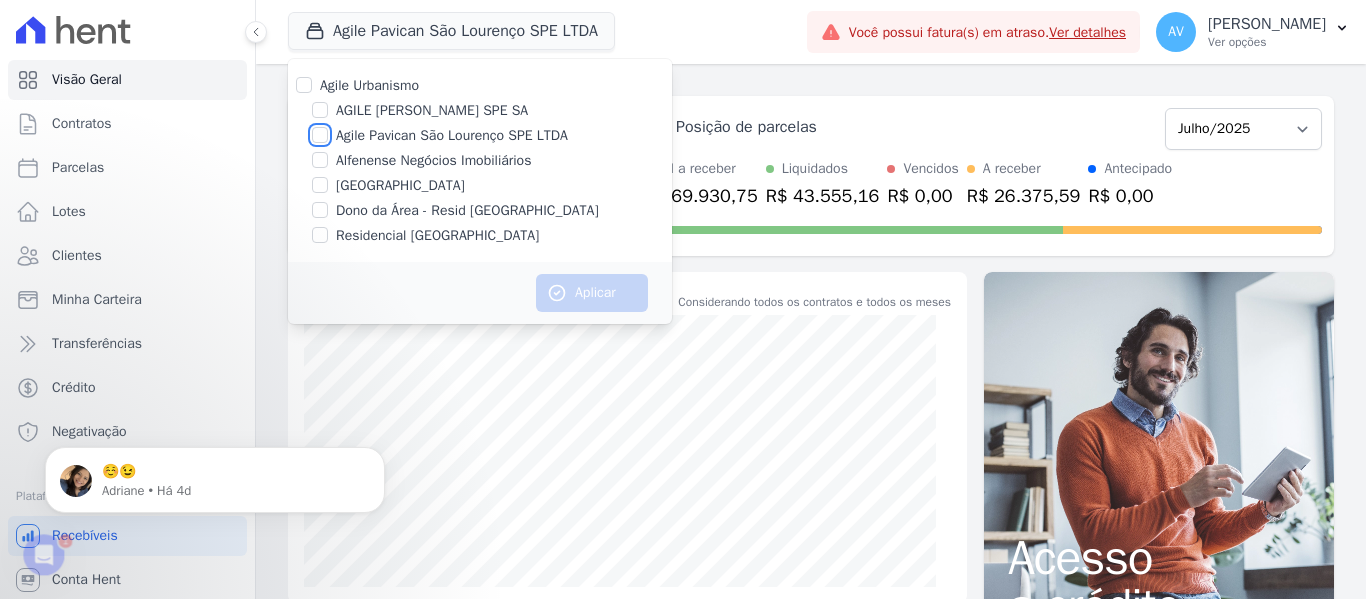 scroll, scrollTop: 0, scrollLeft: 0, axis: both 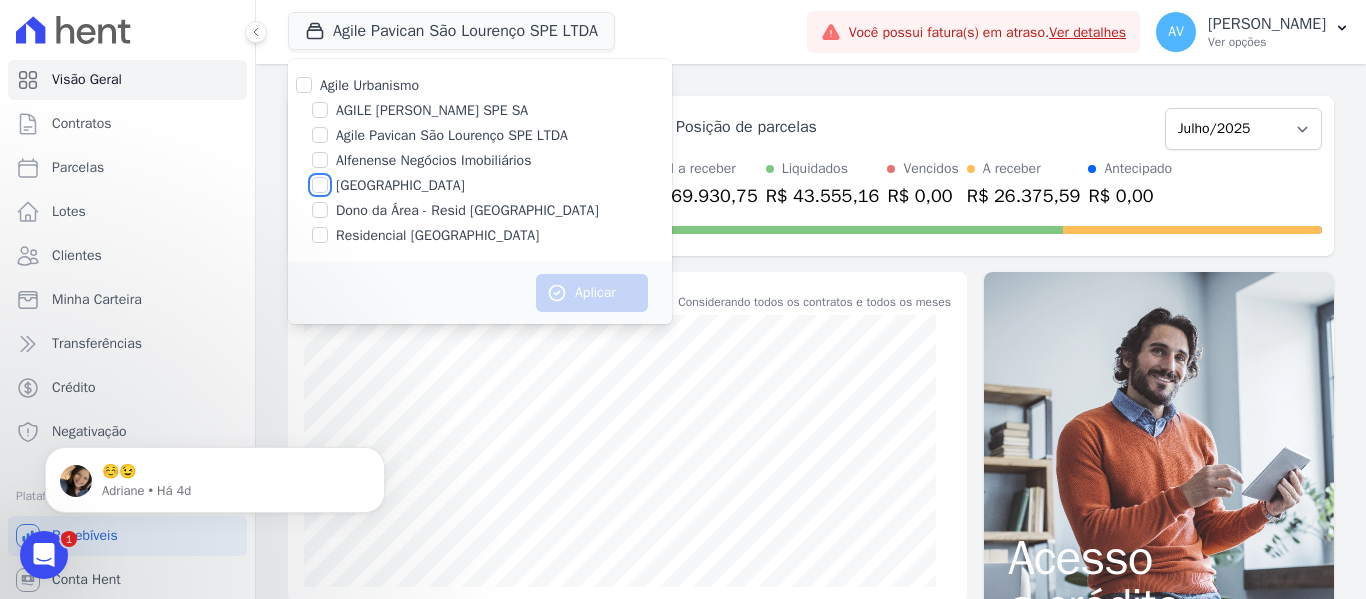 click on "[GEOGRAPHIC_DATA]" at bounding box center [320, 185] 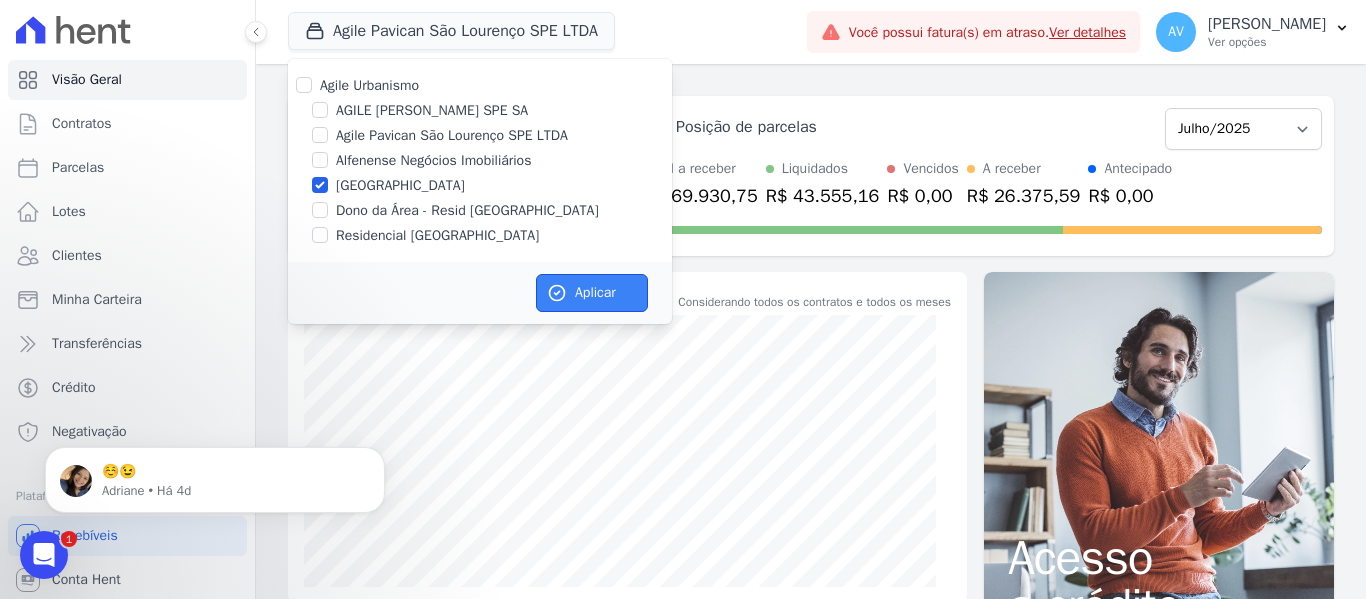 click 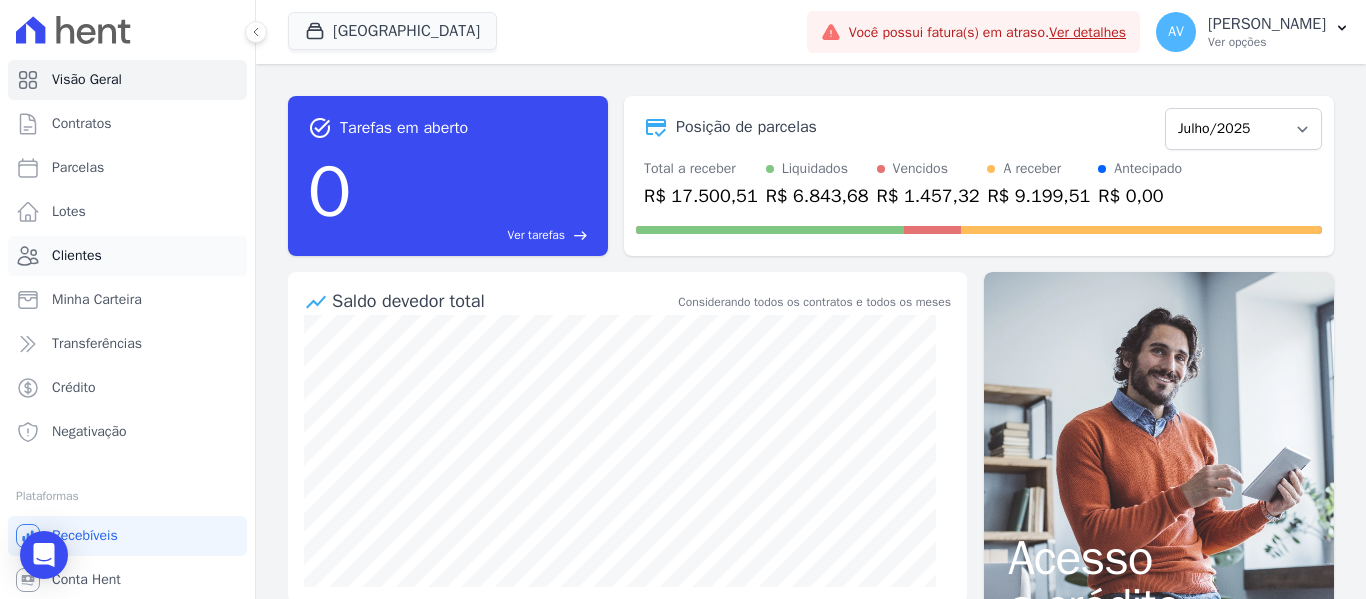 click on "Clientes" at bounding box center [127, 256] 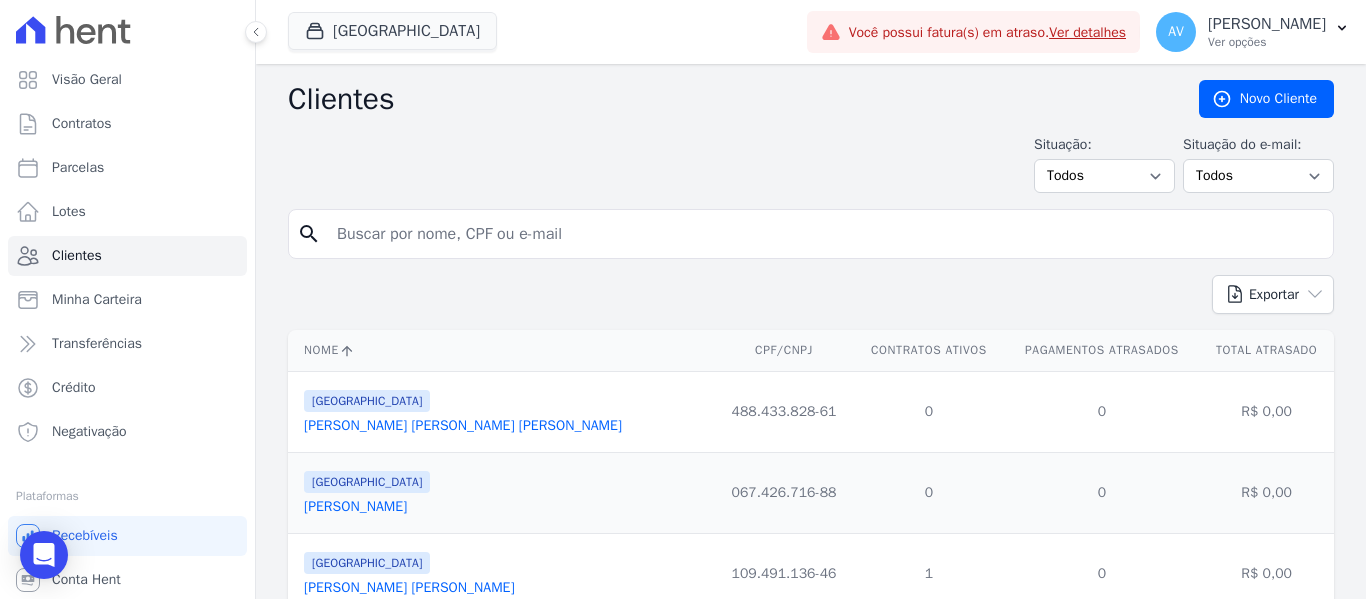 click at bounding box center (825, 234) 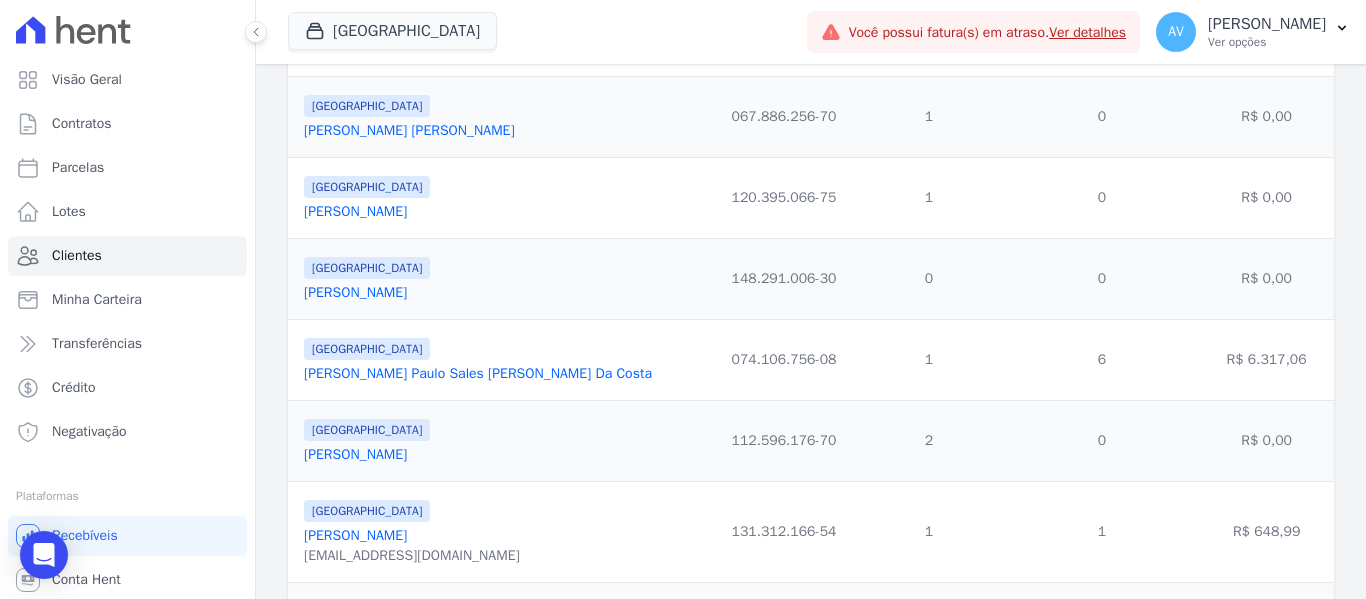 scroll, scrollTop: 600, scrollLeft: 0, axis: vertical 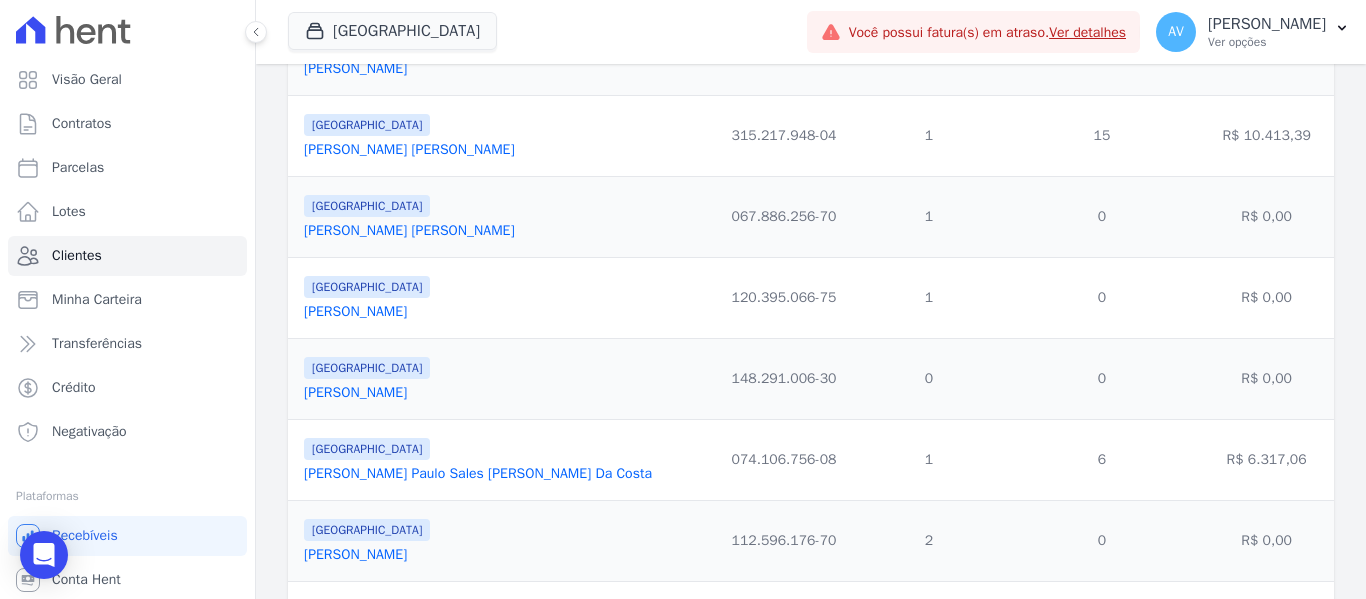 click on "Jenniffer Ferreira" at bounding box center (355, 311) 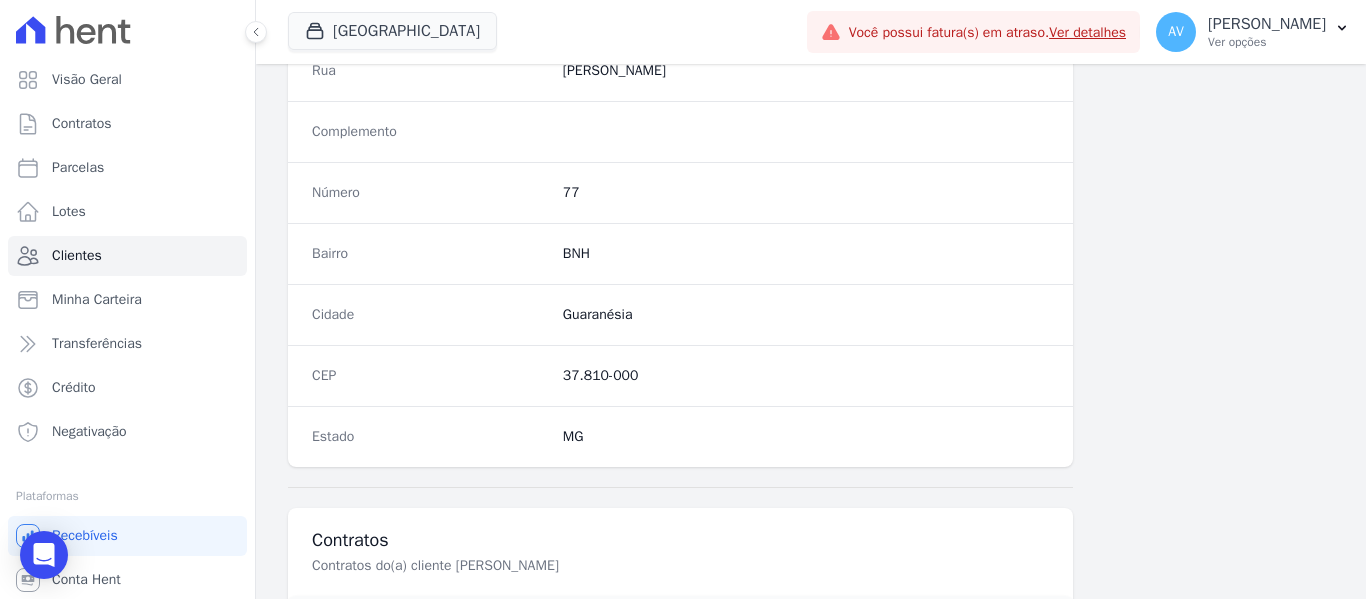 scroll, scrollTop: 1364, scrollLeft: 0, axis: vertical 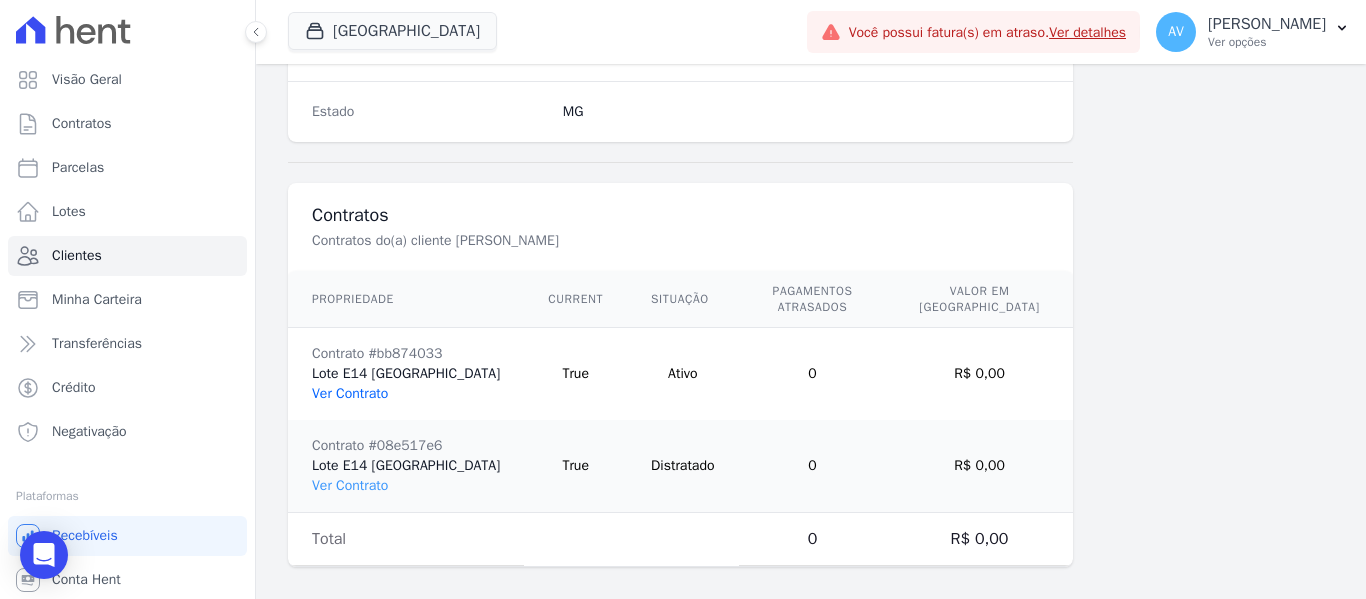 click on "Ver Contrato" at bounding box center (350, 393) 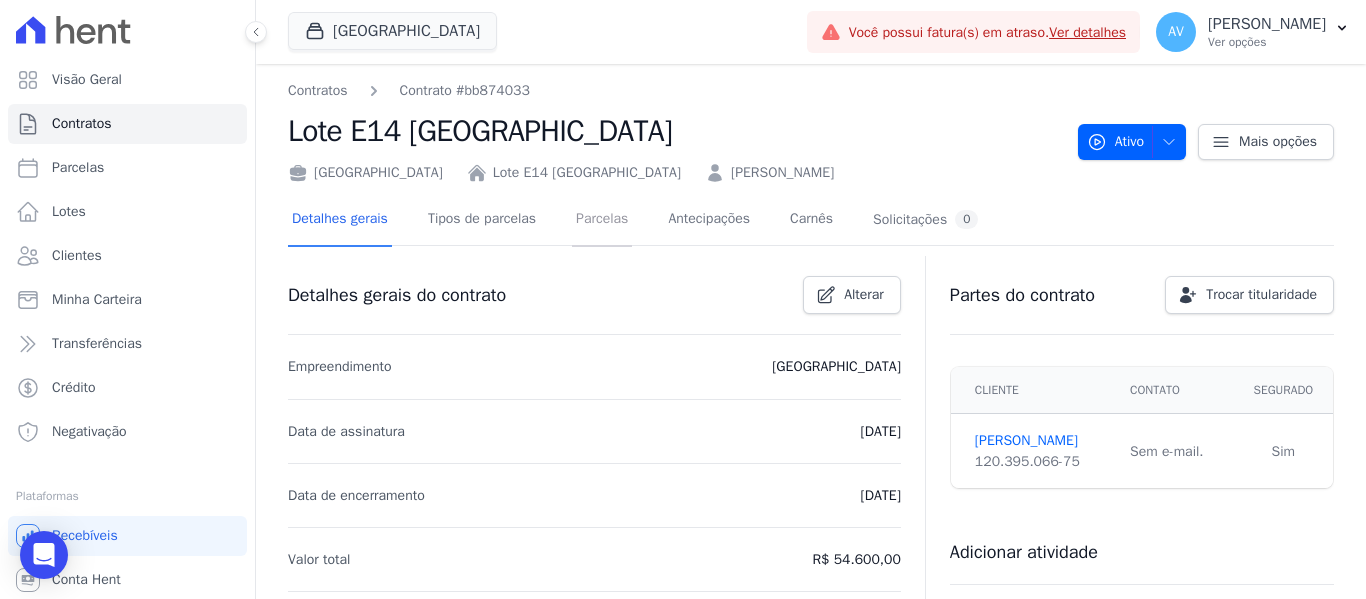 click on "Parcelas" at bounding box center [602, 220] 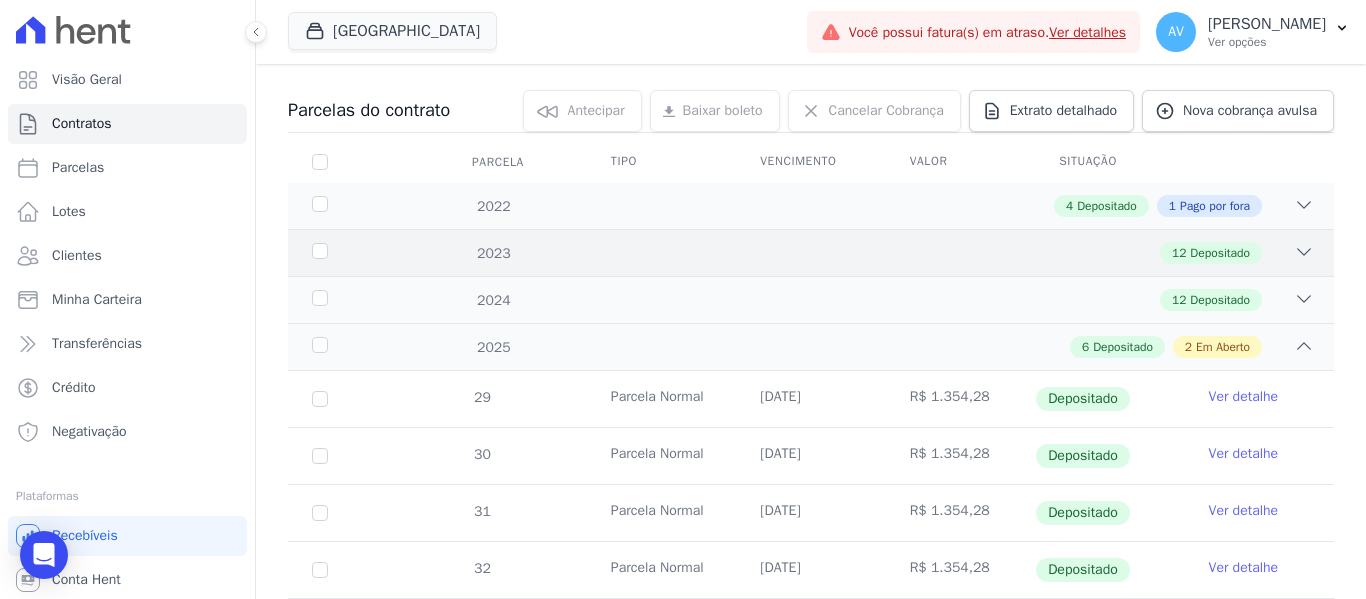 scroll, scrollTop: 200, scrollLeft: 0, axis: vertical 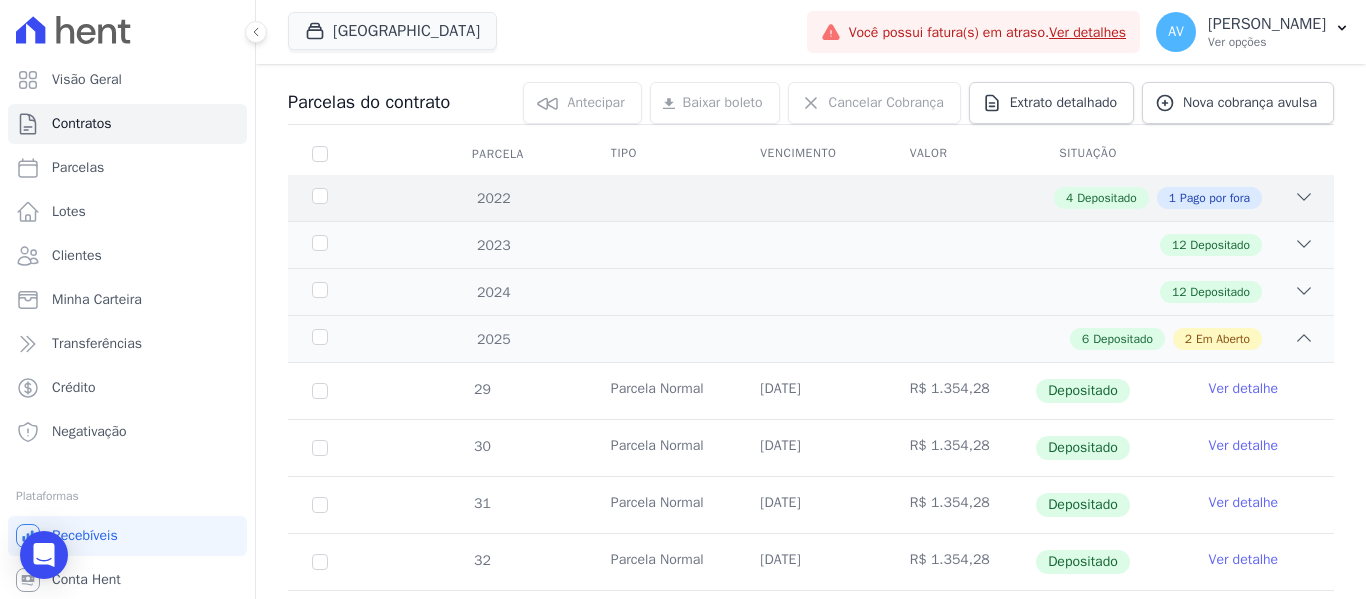 click on "4
Depositado
1
Pago por fora" at bounding box center [862, 198] 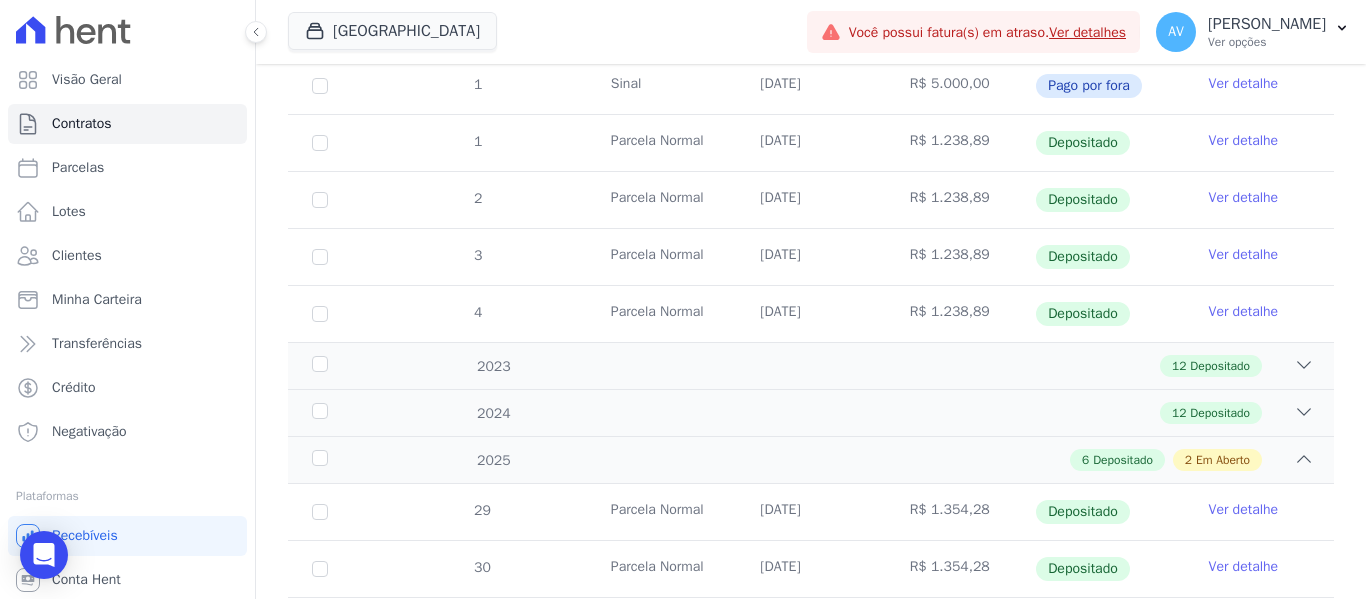 scroll, scrollTop: 400, scrollLeft: 0, axis: vertical 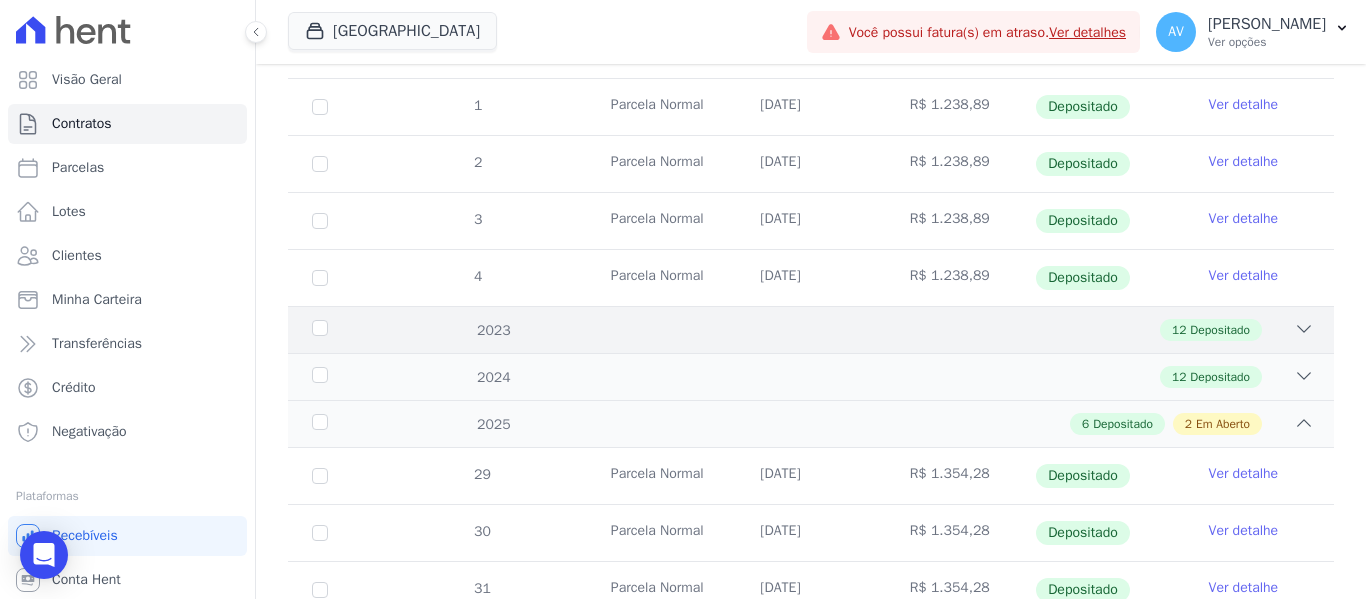 click 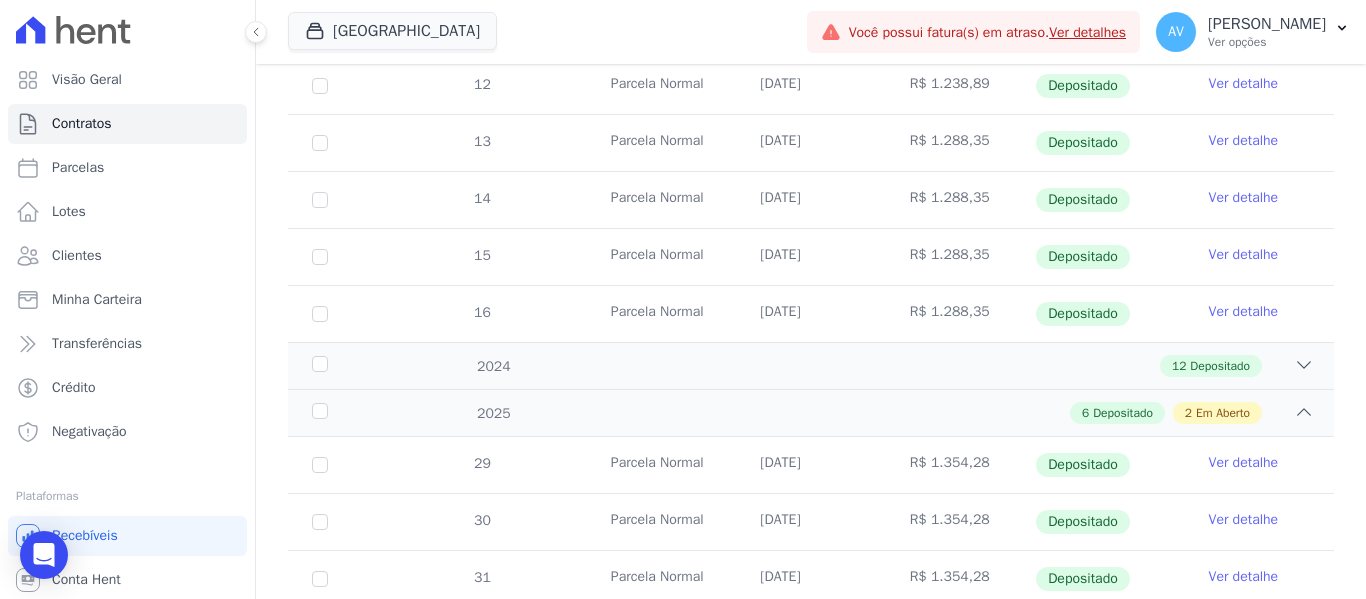 scroll, scrollTop: 1100, scrollLeft: 0, axis: vertical 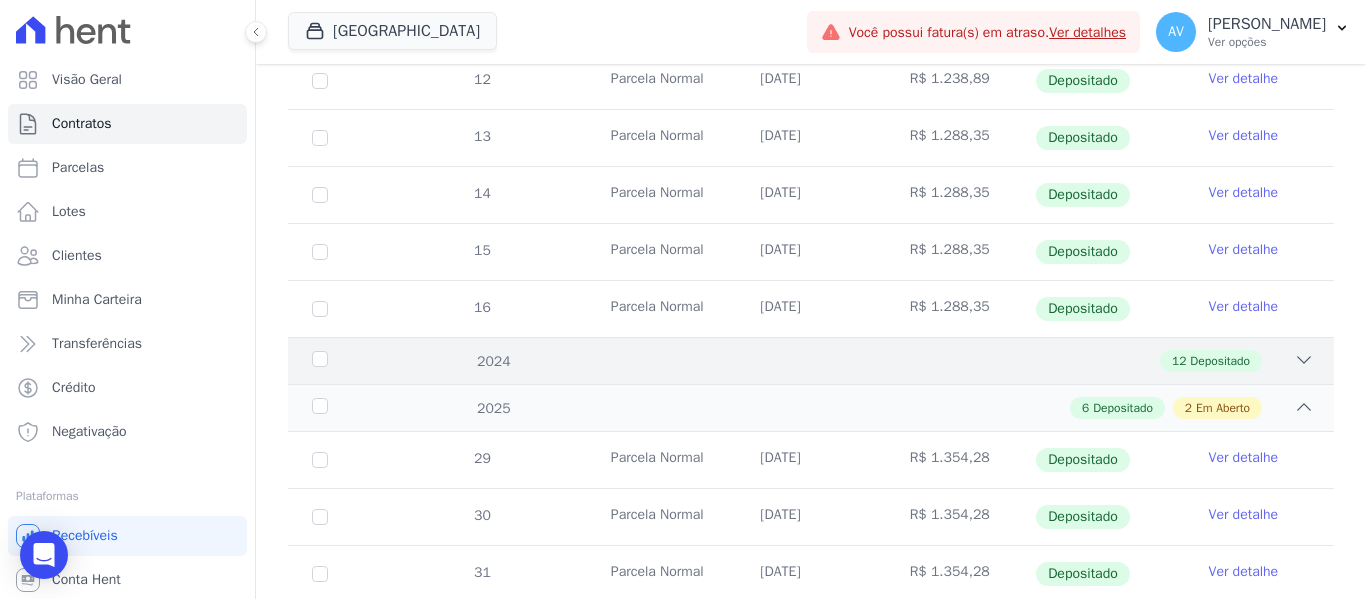 click 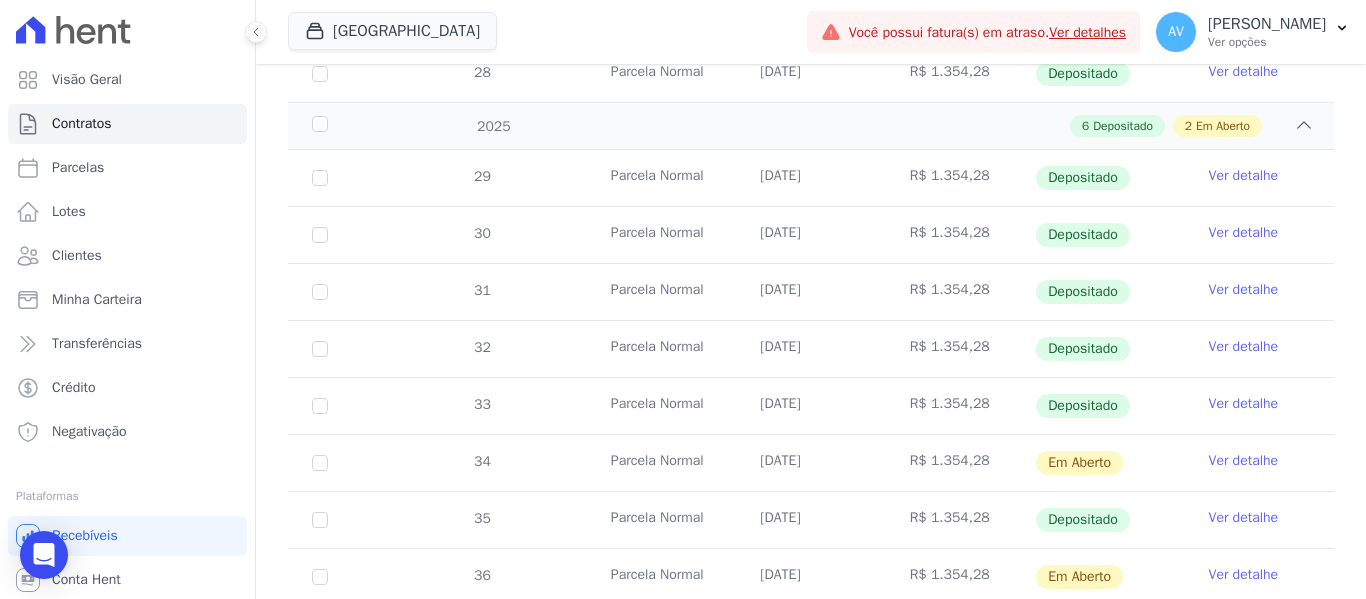scroll, scrollTop: 2132, scrollLeft: 0, axis: vertical 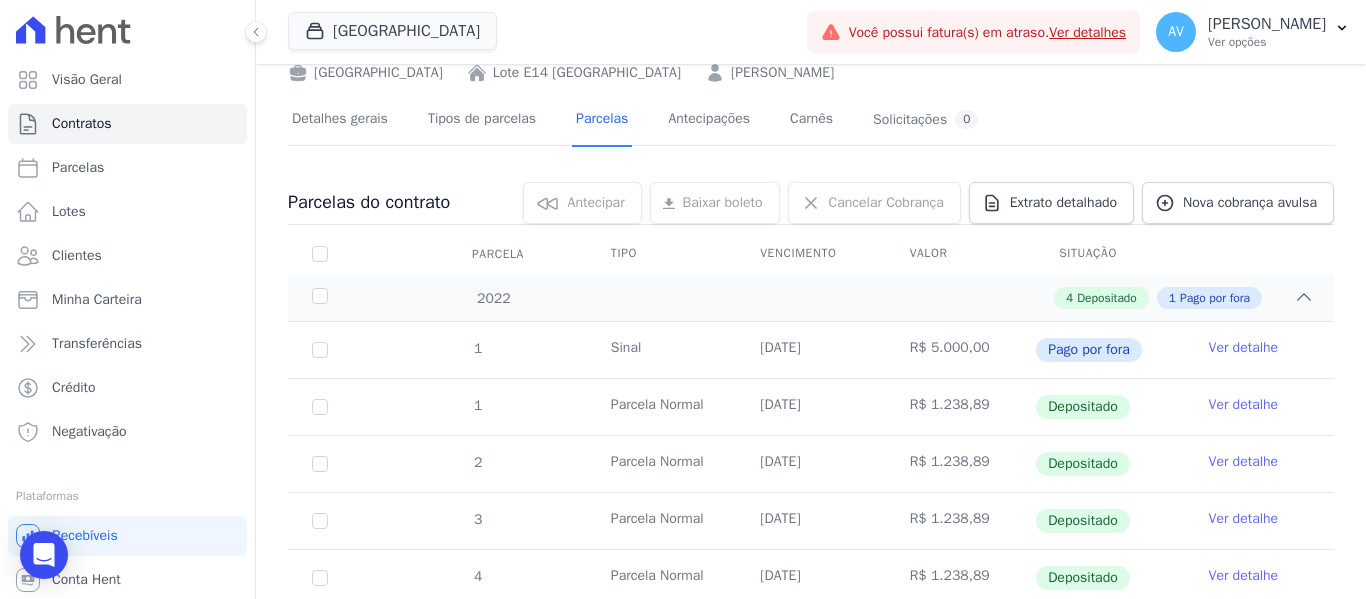 click on "Ver detalhe" at bounding box center (1244, 348) 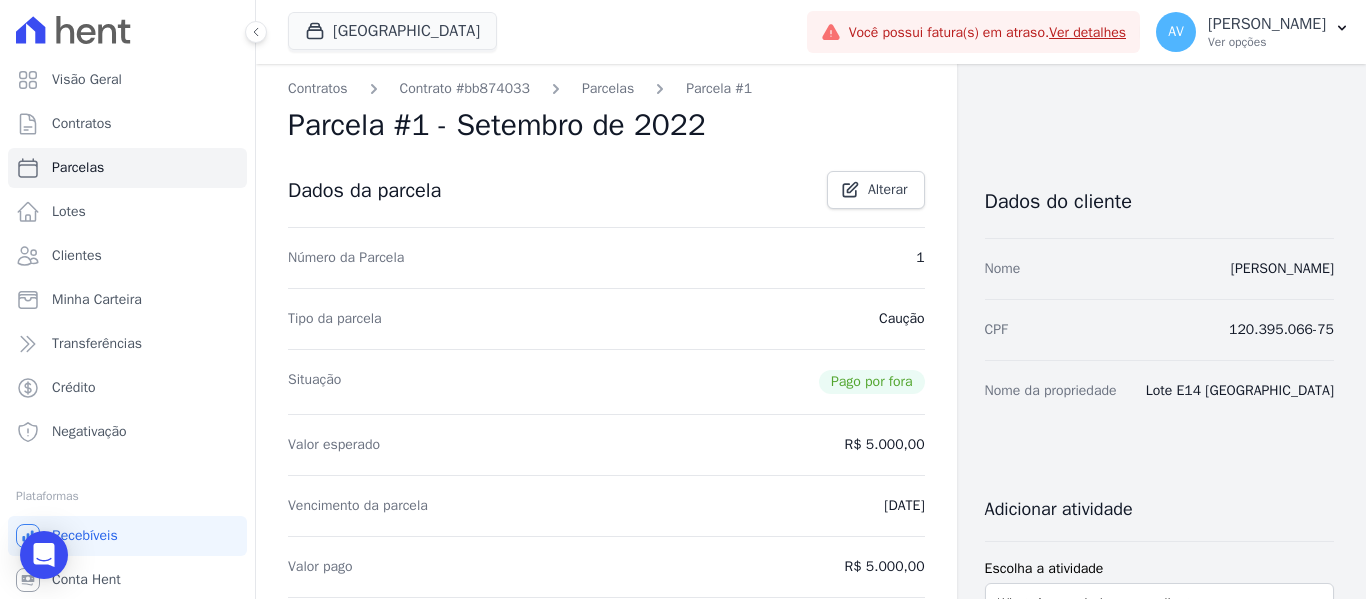 scroll, scrollTop: 0, scrollLeft: 0, axis: both 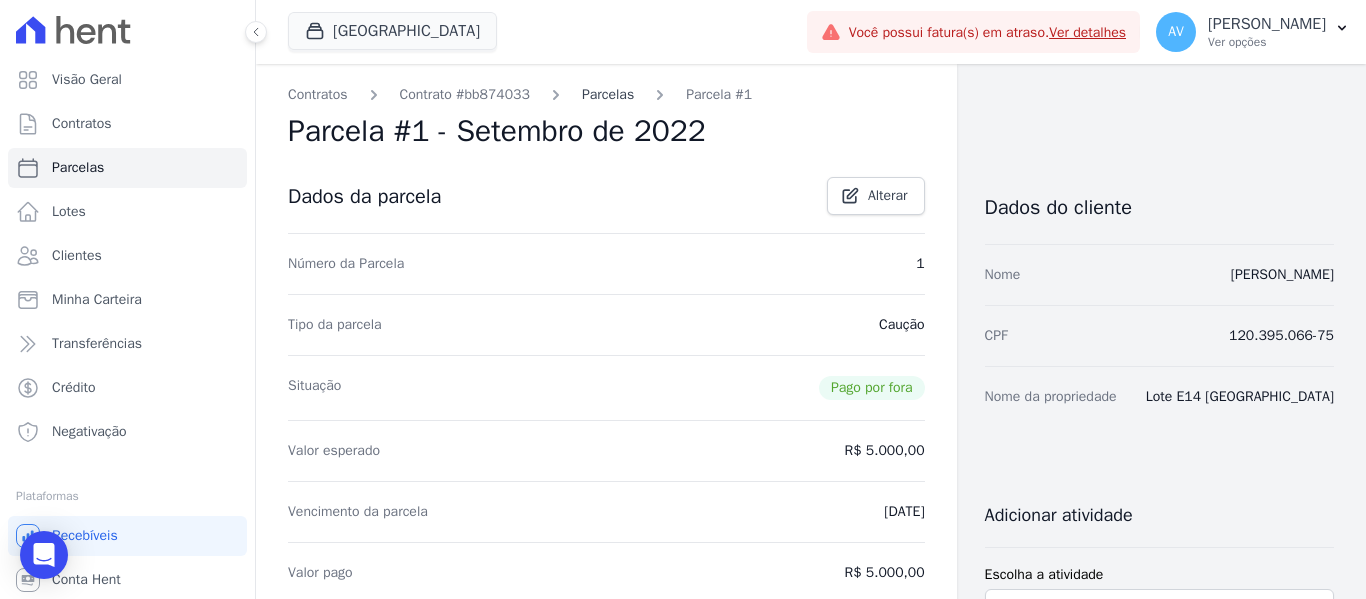 click on "Parcelas" at bounding box center [608, 94] 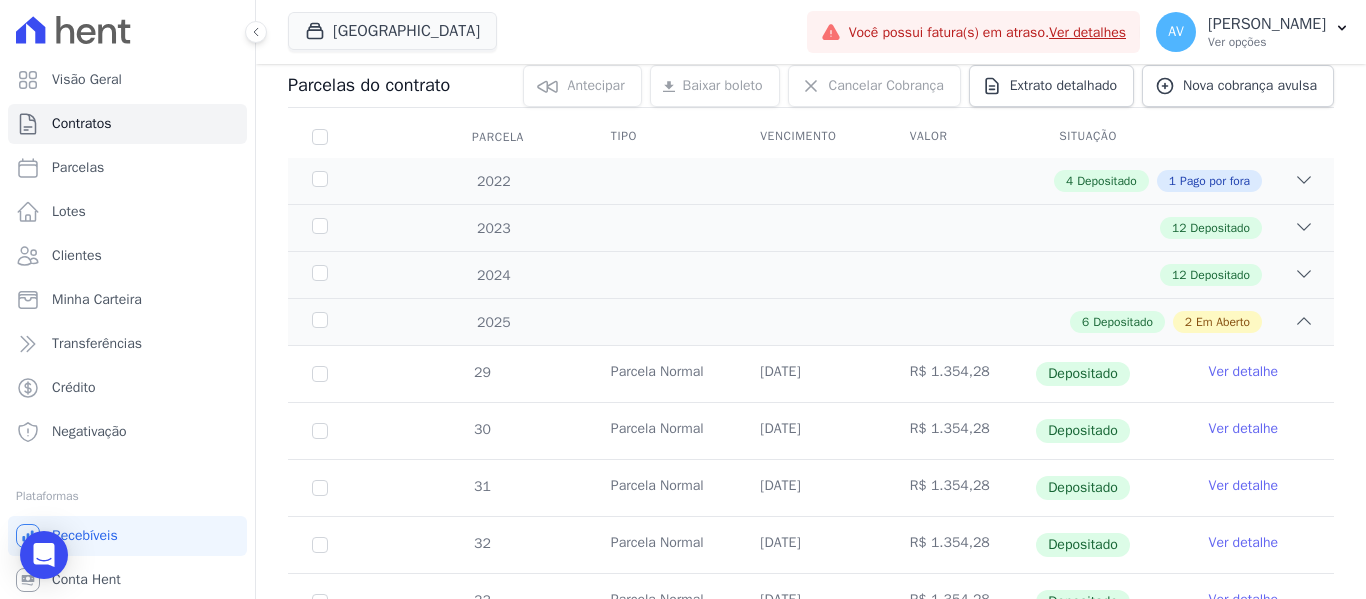 scroll, scrollTop: 0, scrollLeft: 0, axis: both 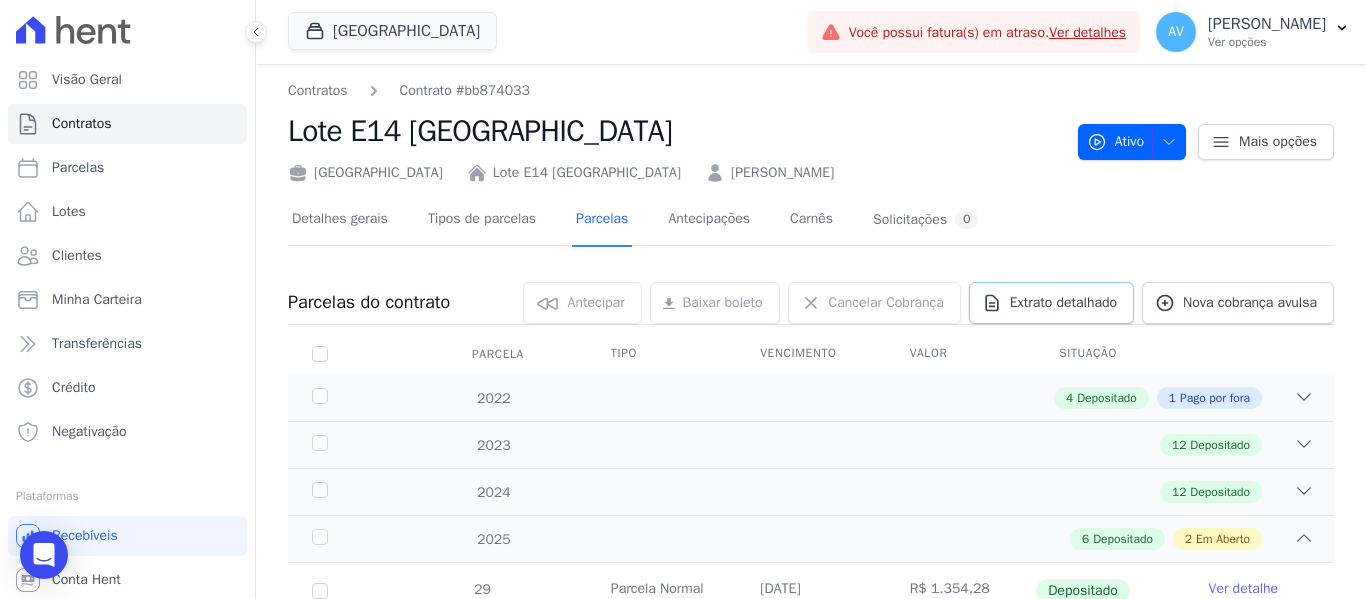click on "Extrato detalhado" at bounding box center (1051, 303) 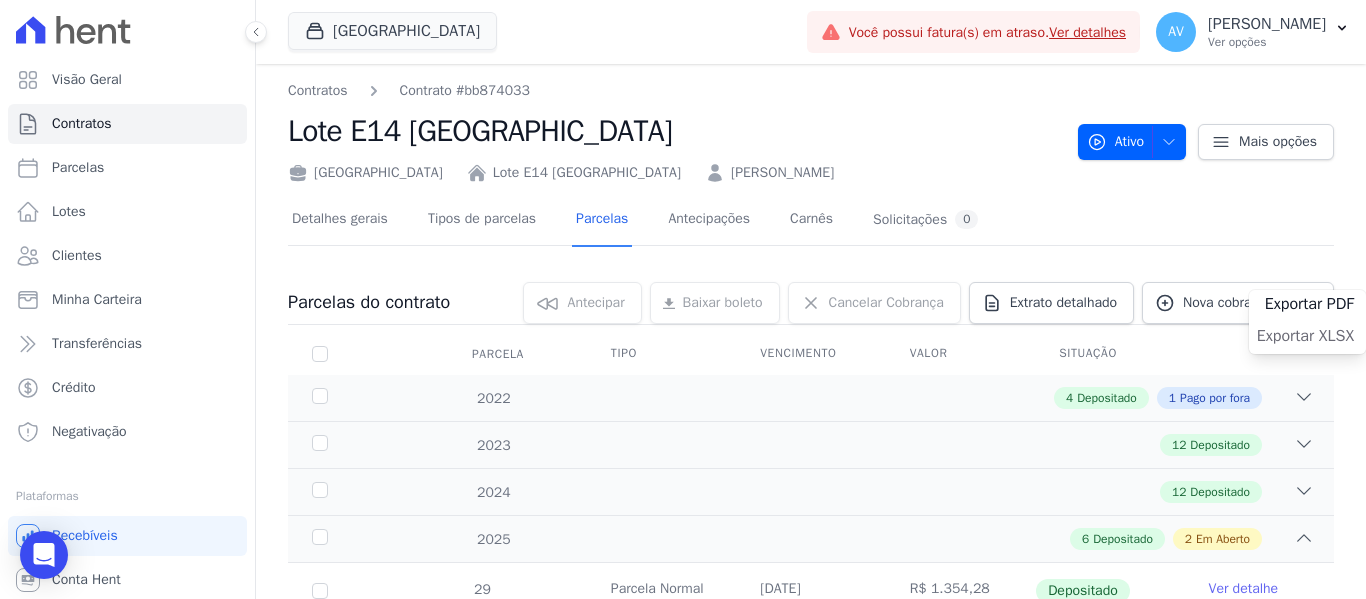 click on "Exportar XLSX" at bounding box center (1305, 336) 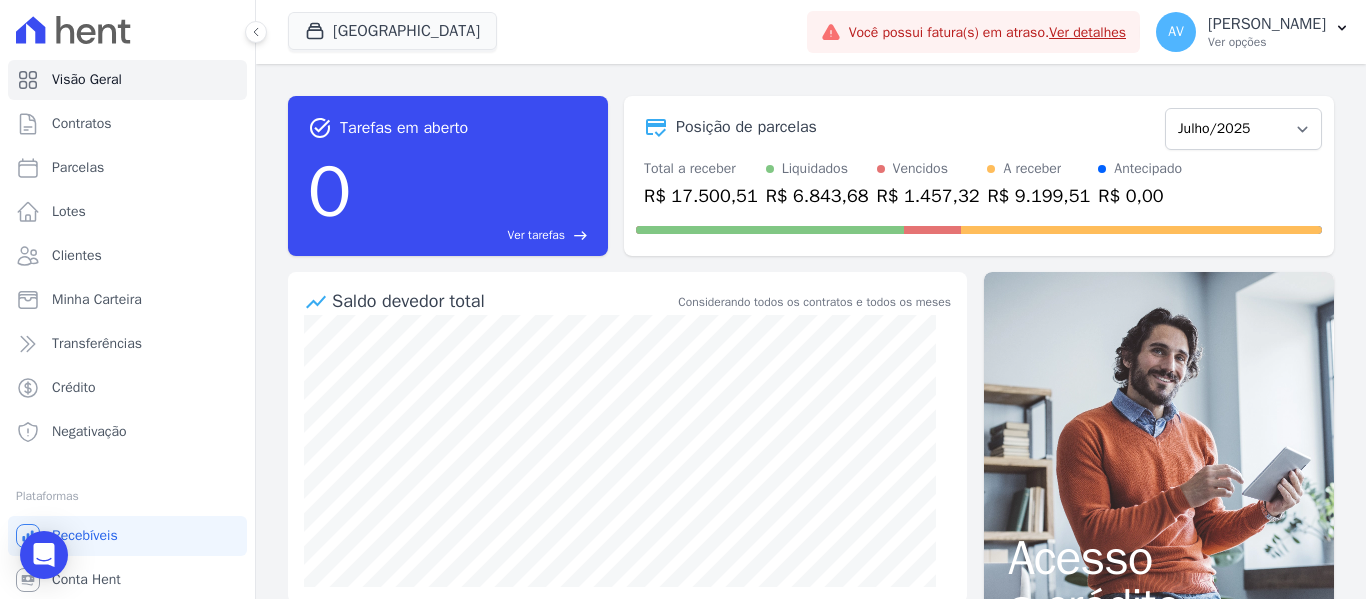 scroll, scrollTop: 0, scrollLeft: 0, axis: both 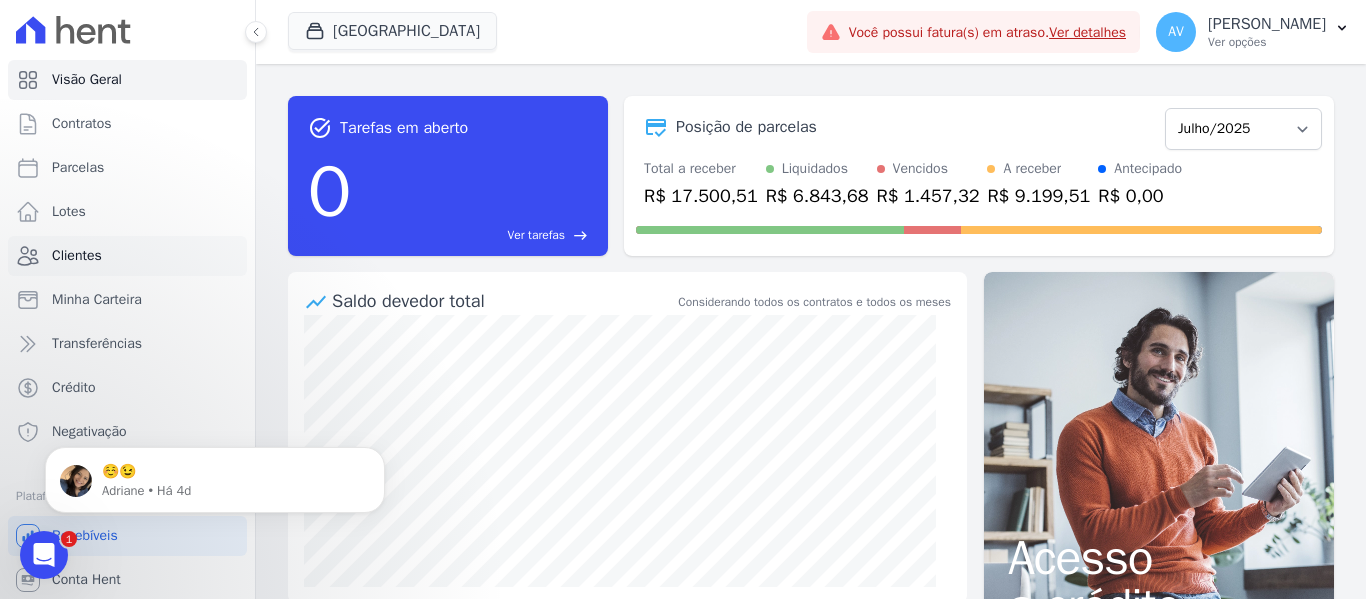 click on "Clientes" at bounding box center [127, 256] 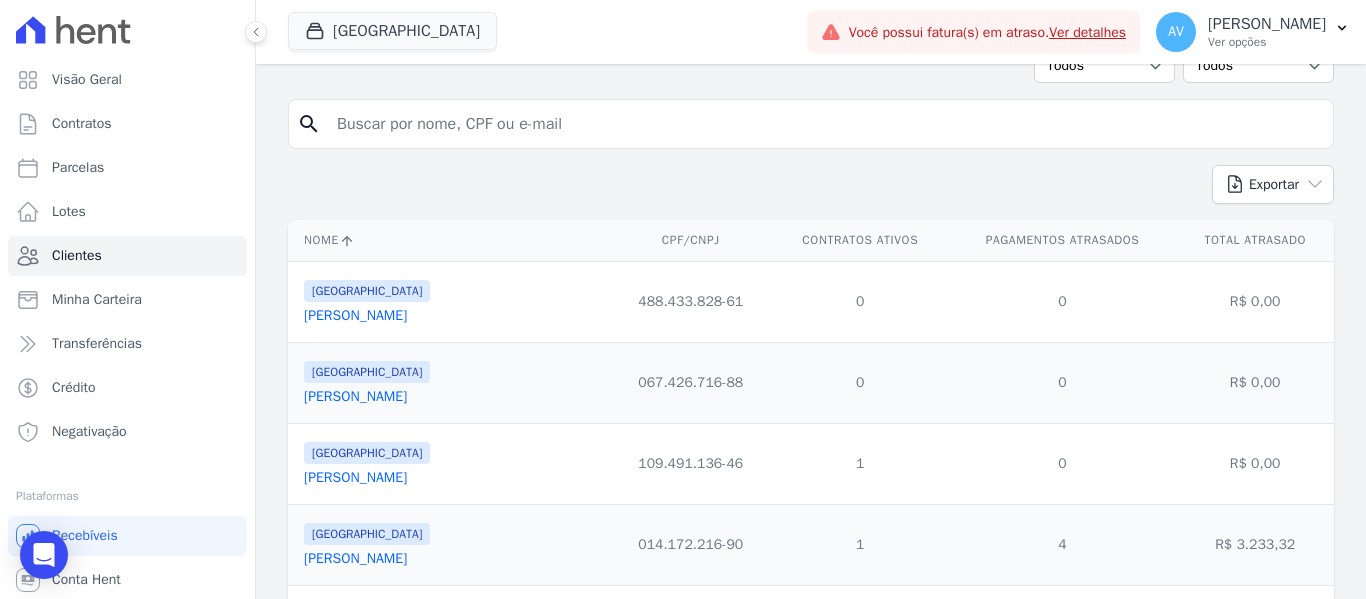 scroll, scrollTop: 500, scrollLeft: 0, axis: vertical 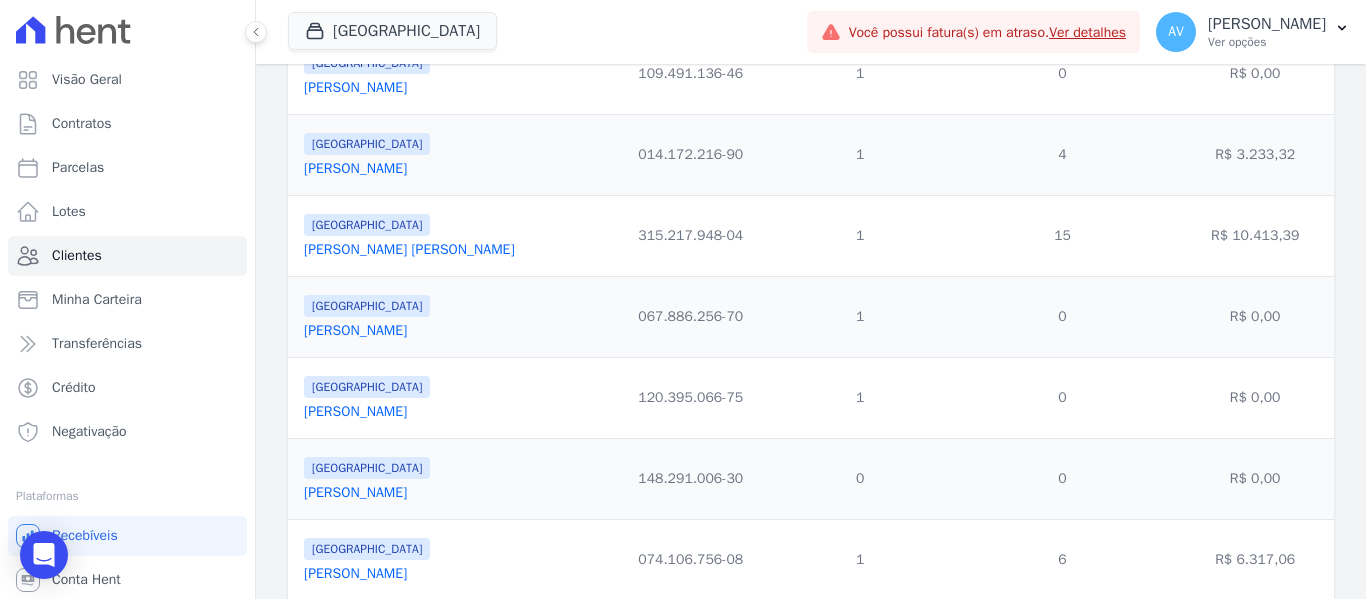 click on "Jenniffer Ferreira" at bounding box center [355, 411] 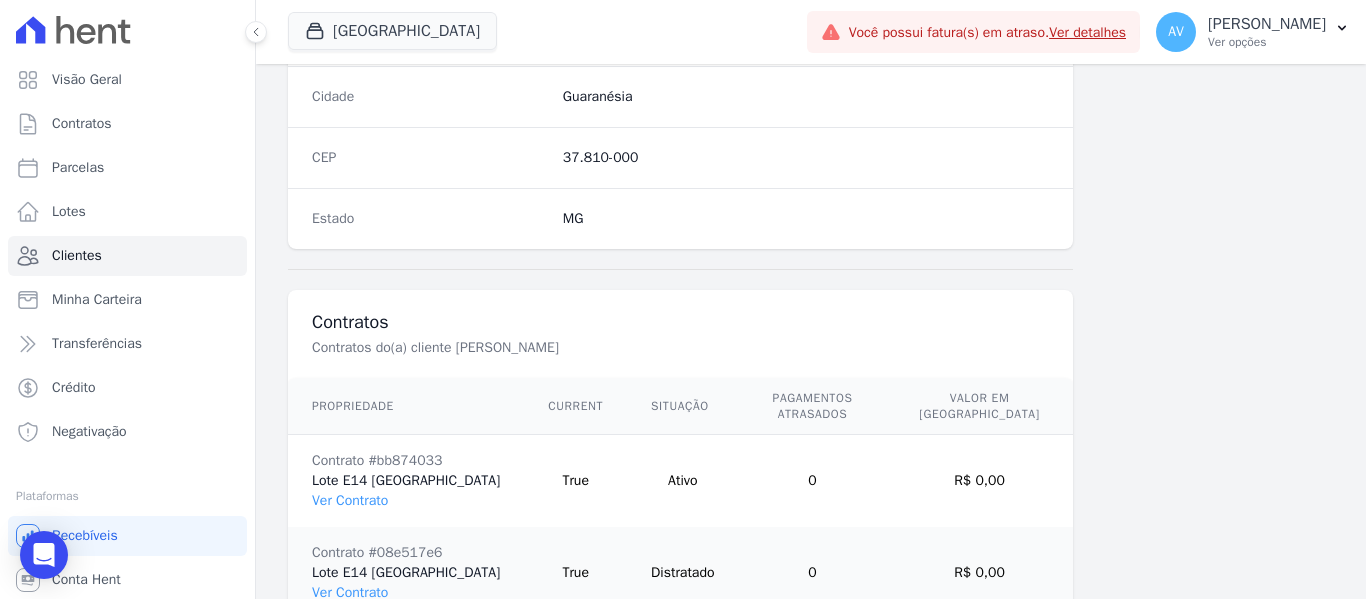 scroll, scrollTop: 1364, scrollLeft: 0, axis: vertical 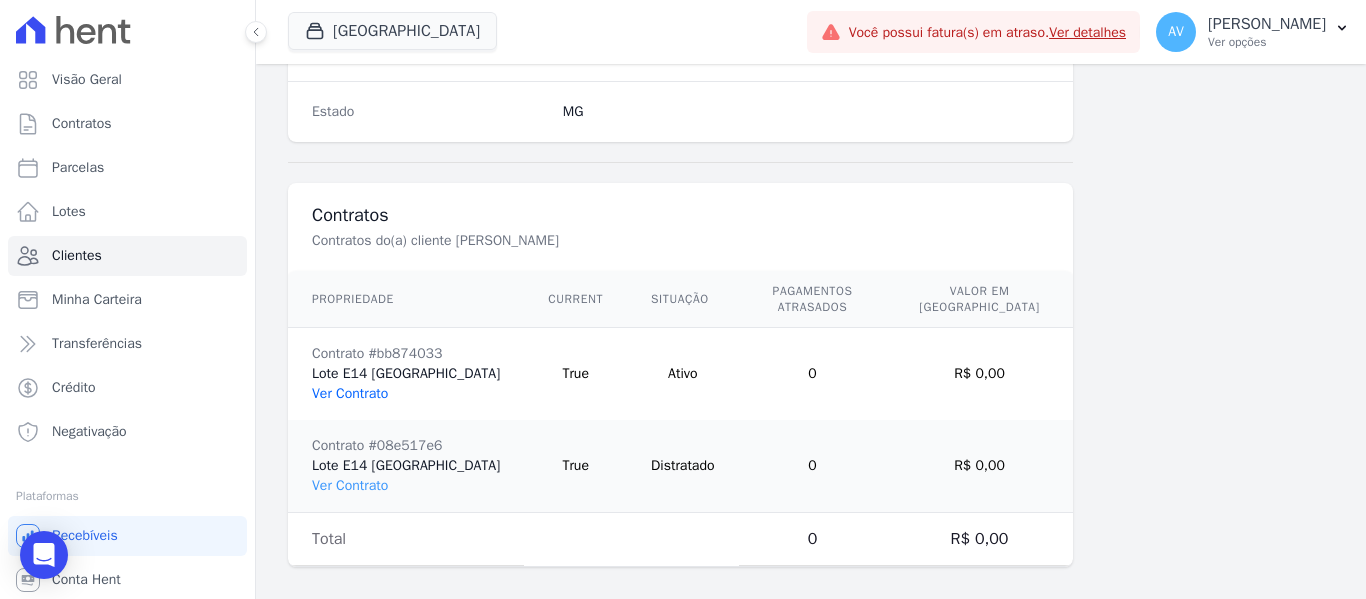 click on "Ver Contrato" at bounding box center (350, 393) 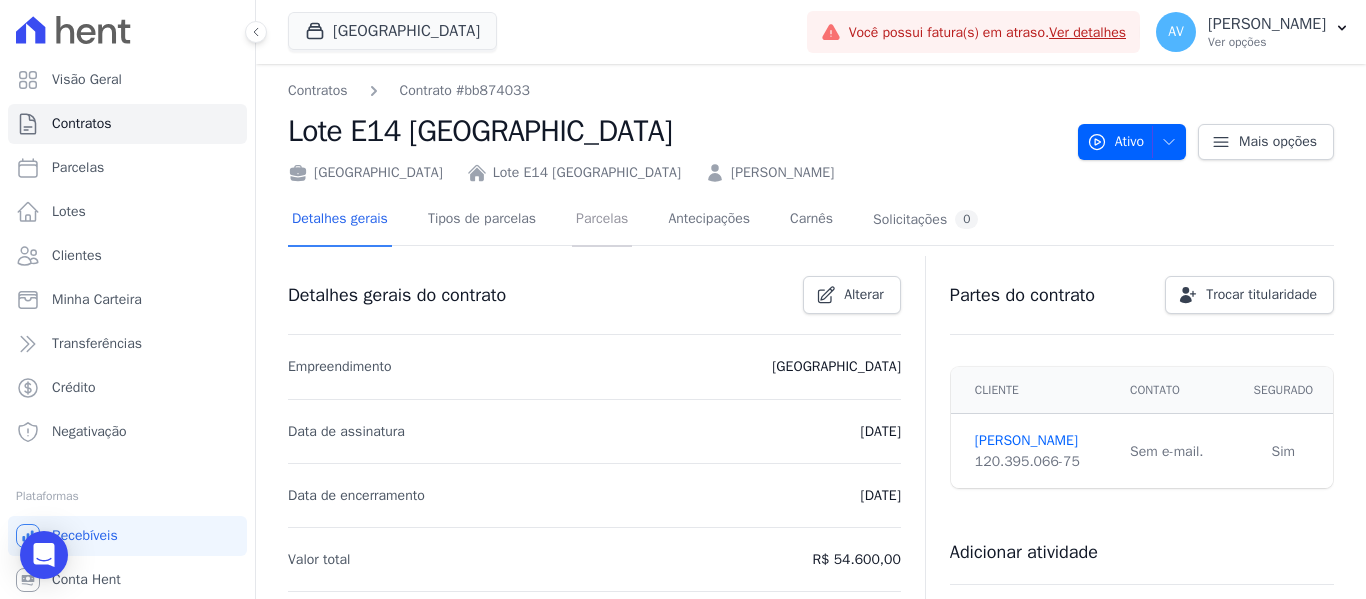 click on "Parcelas" at bounding box center (602, 220) 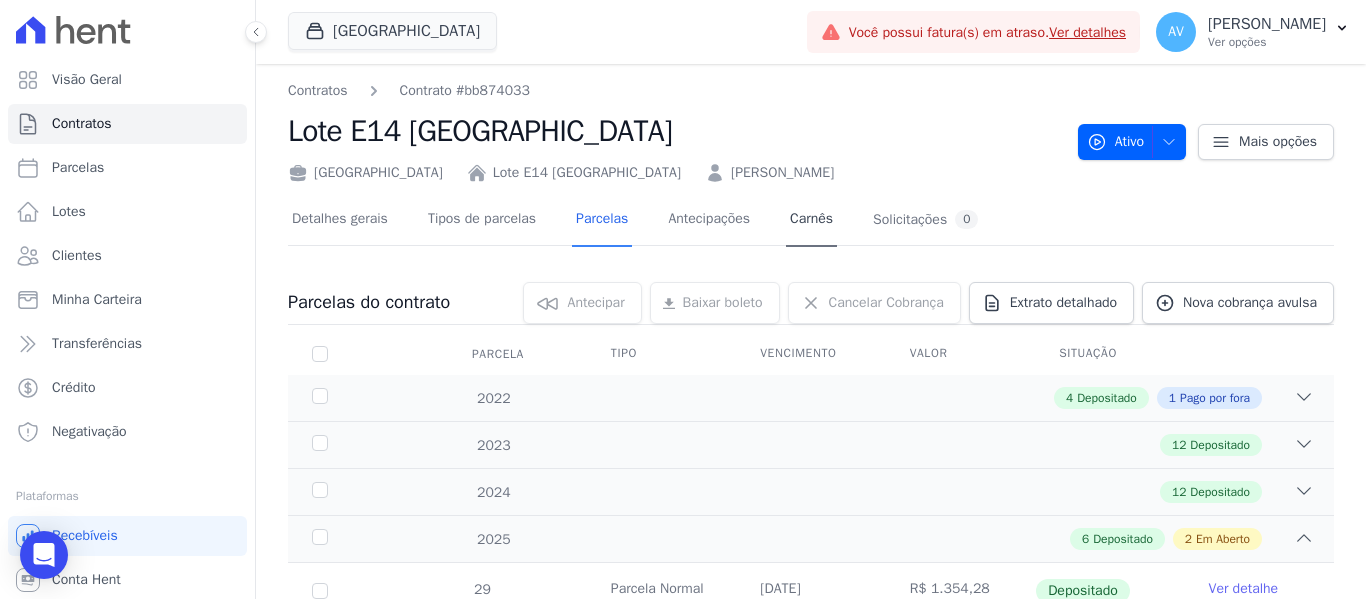 scroll, scrollTop: 100, scrollLeft: 0, axis: vertical 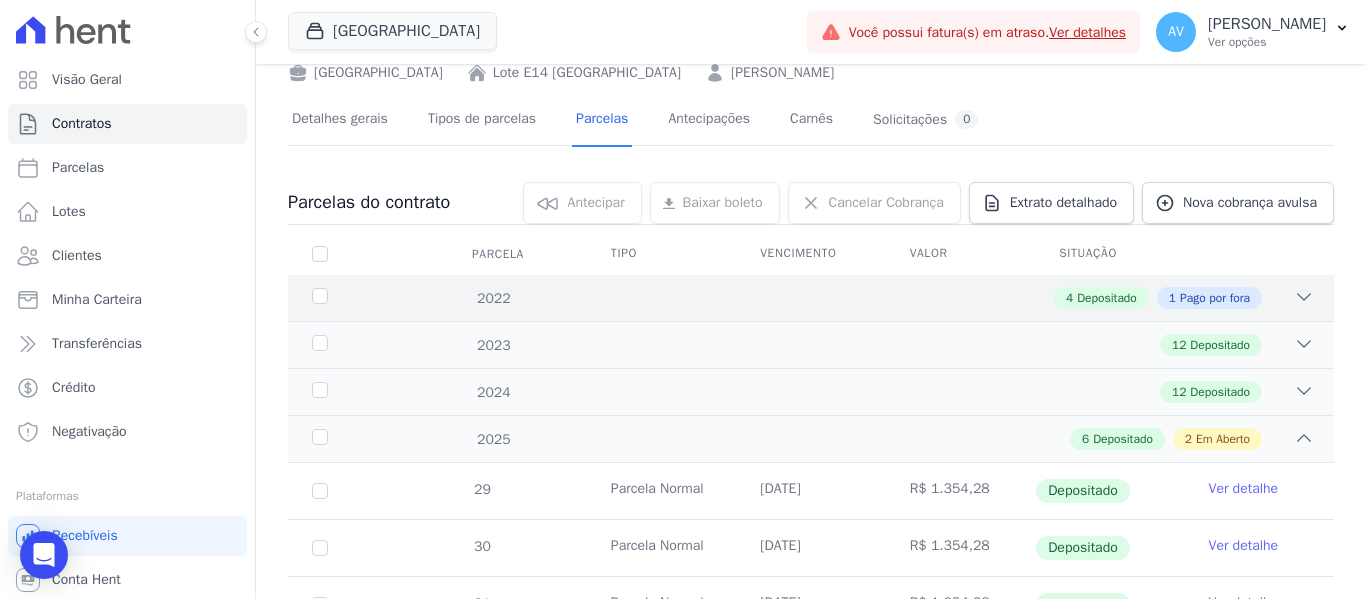 click 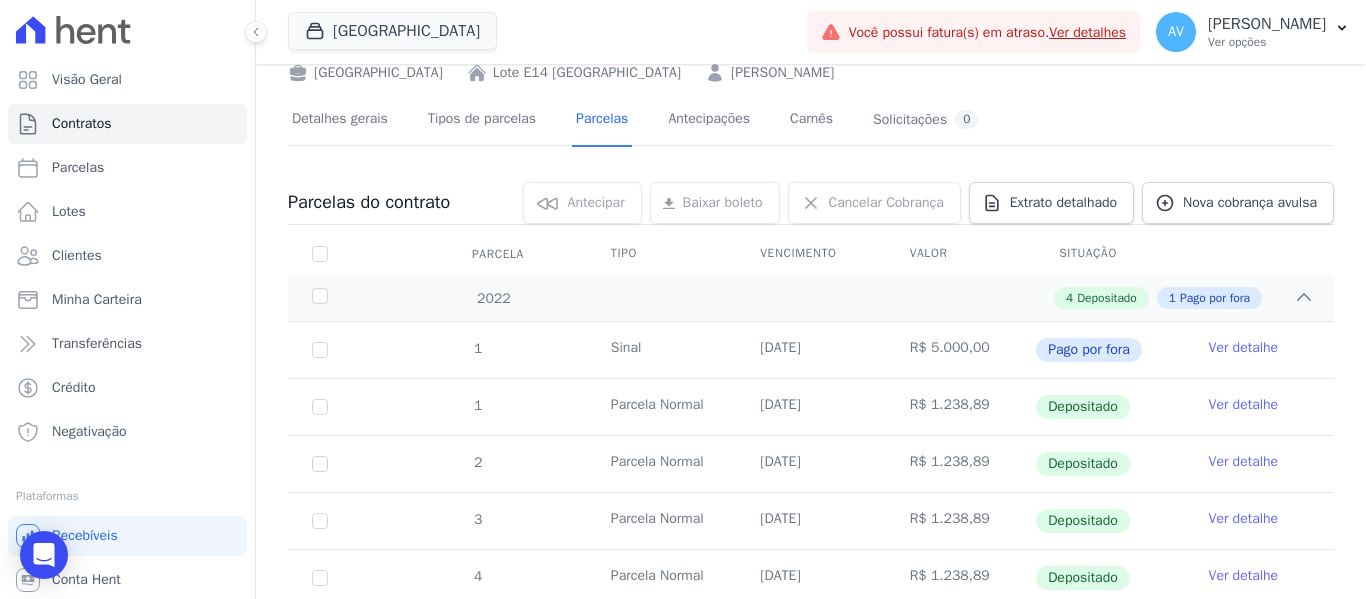 click on "Ver detalhe" at bounding box center (1244, 348) 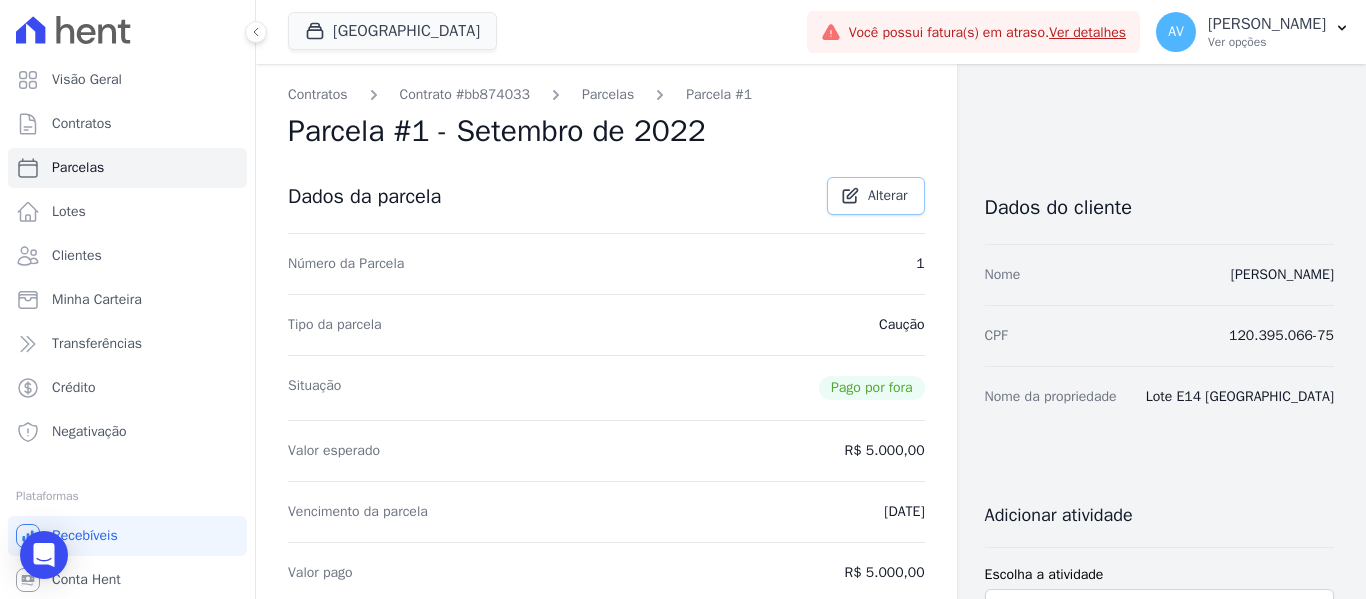 click on "Alterar" at bounding box center [876, 196] 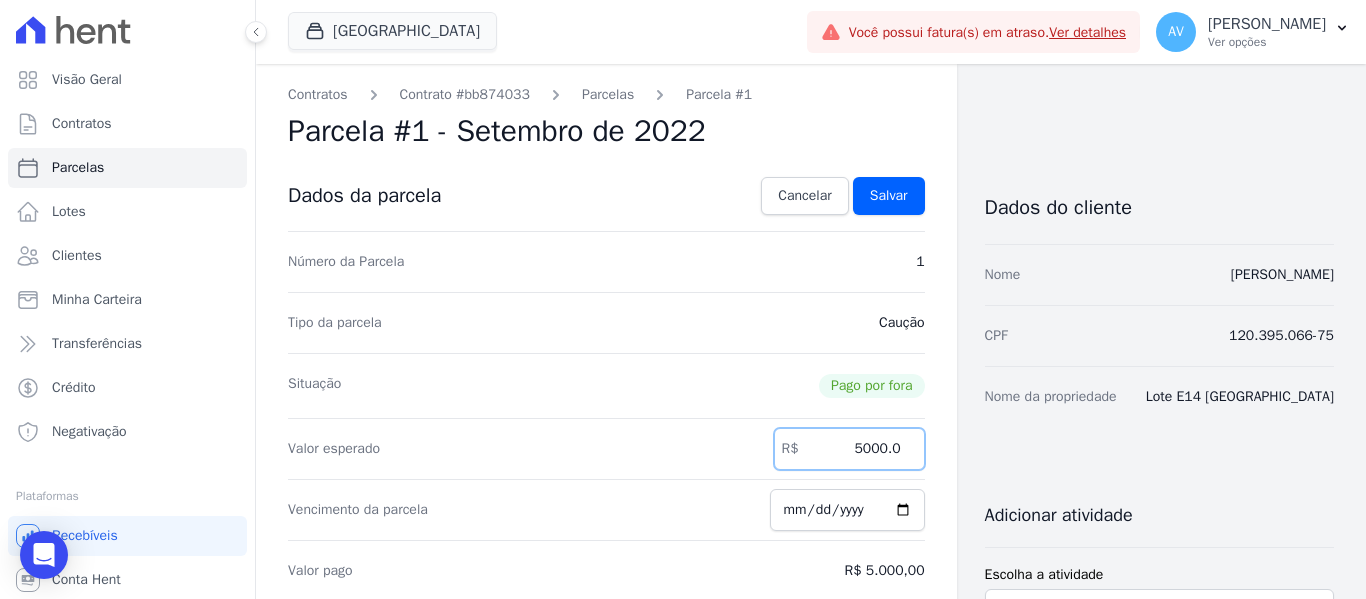 click on "5000.0" at bounding box center [849, 449] 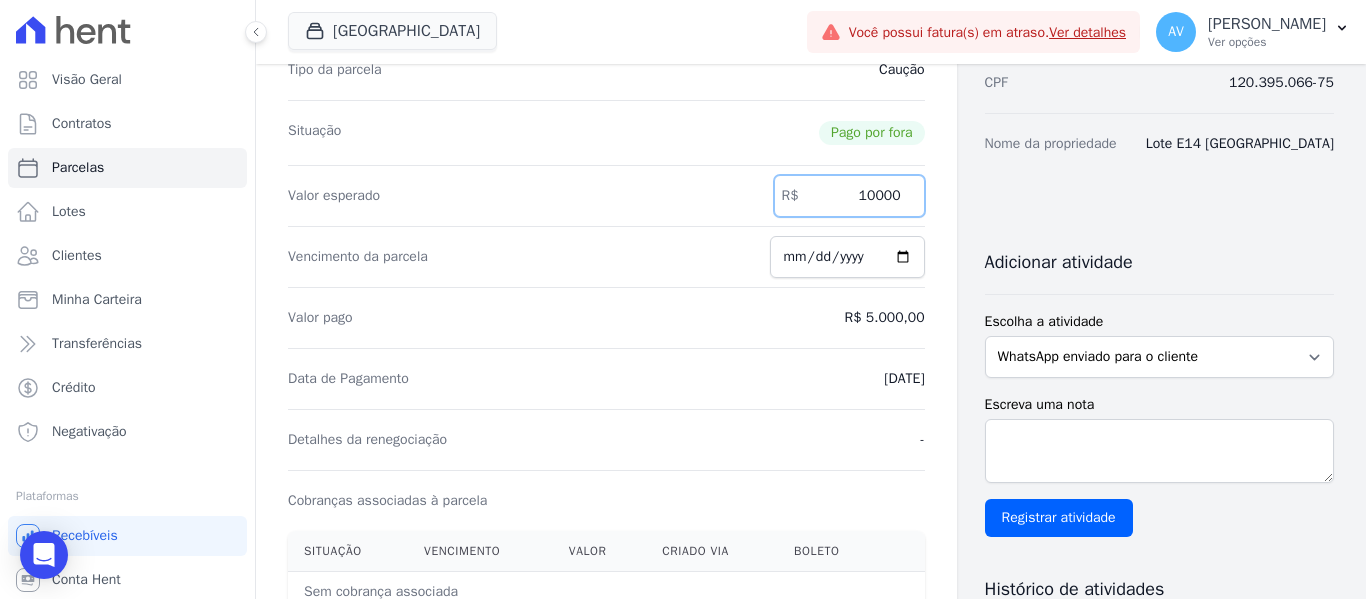 scroll, scrollTop: 400, scrollLeft: 0, axis: vertical 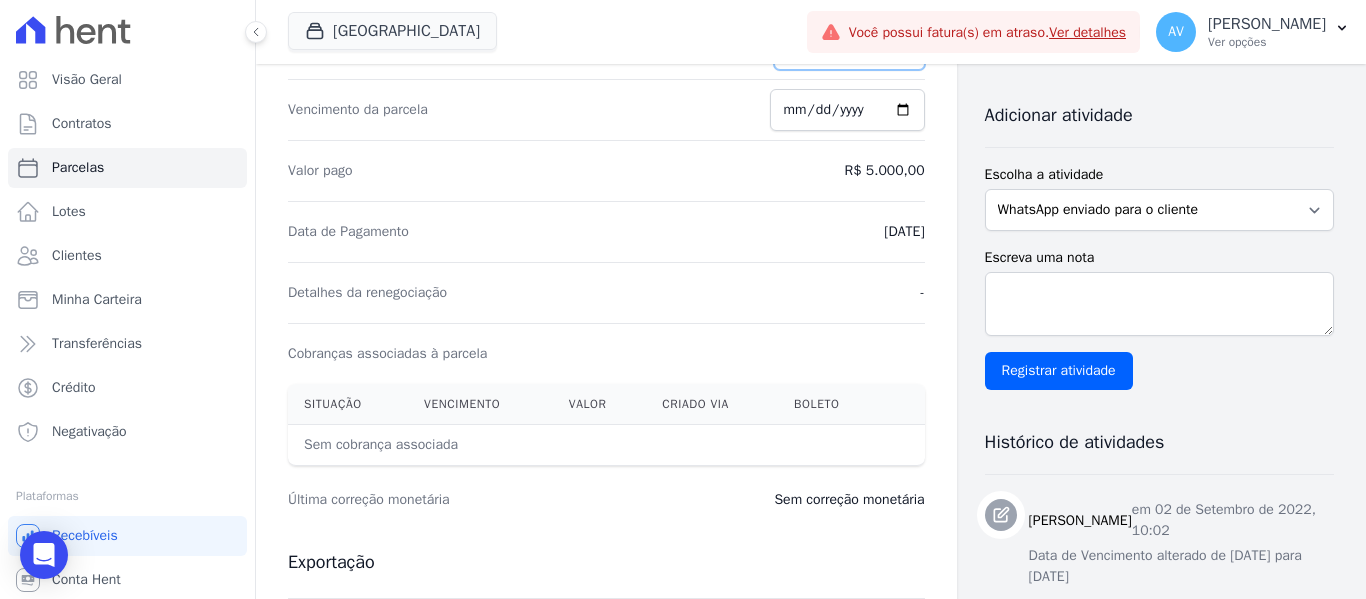 type on "10000" 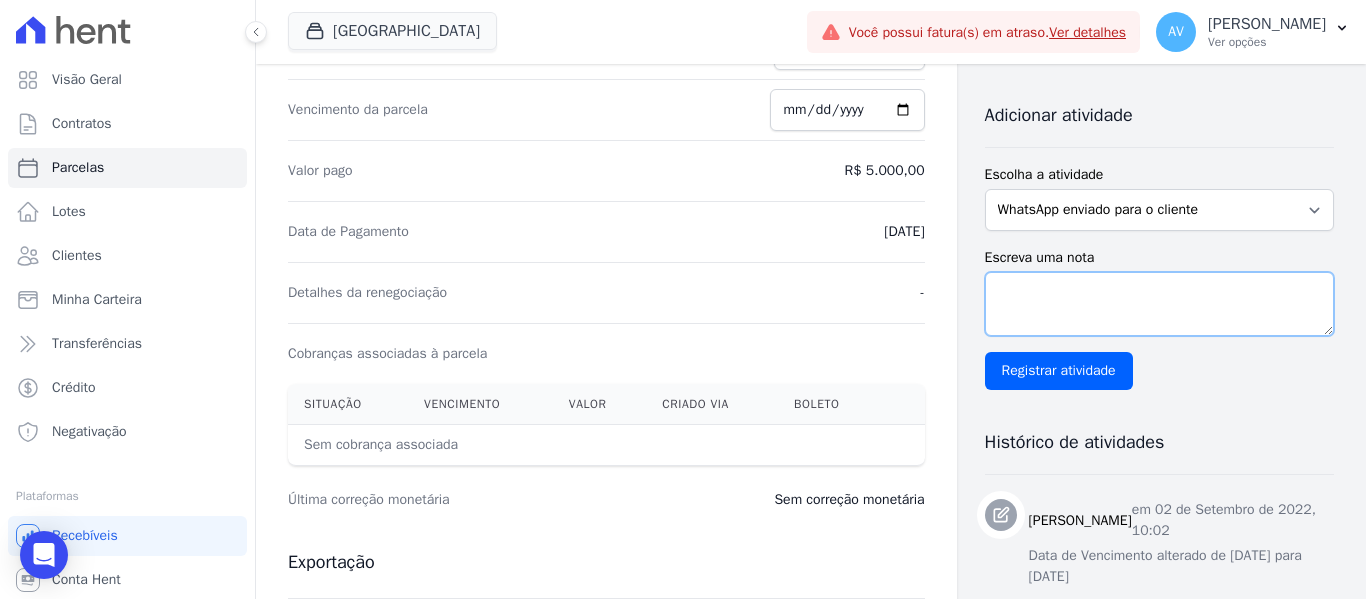 click on "Escreva uma nota" at bounding box center [1159, 304] 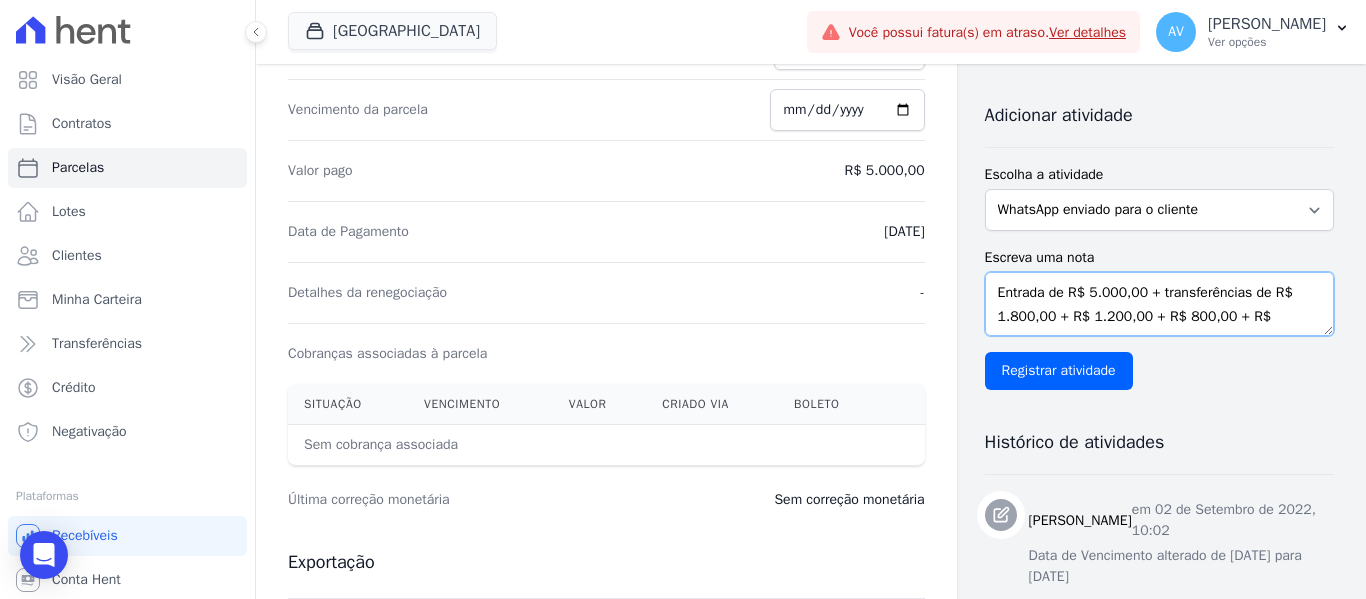 scroll, scrollTop: 15, scrollLeft: 0, axis: vertical 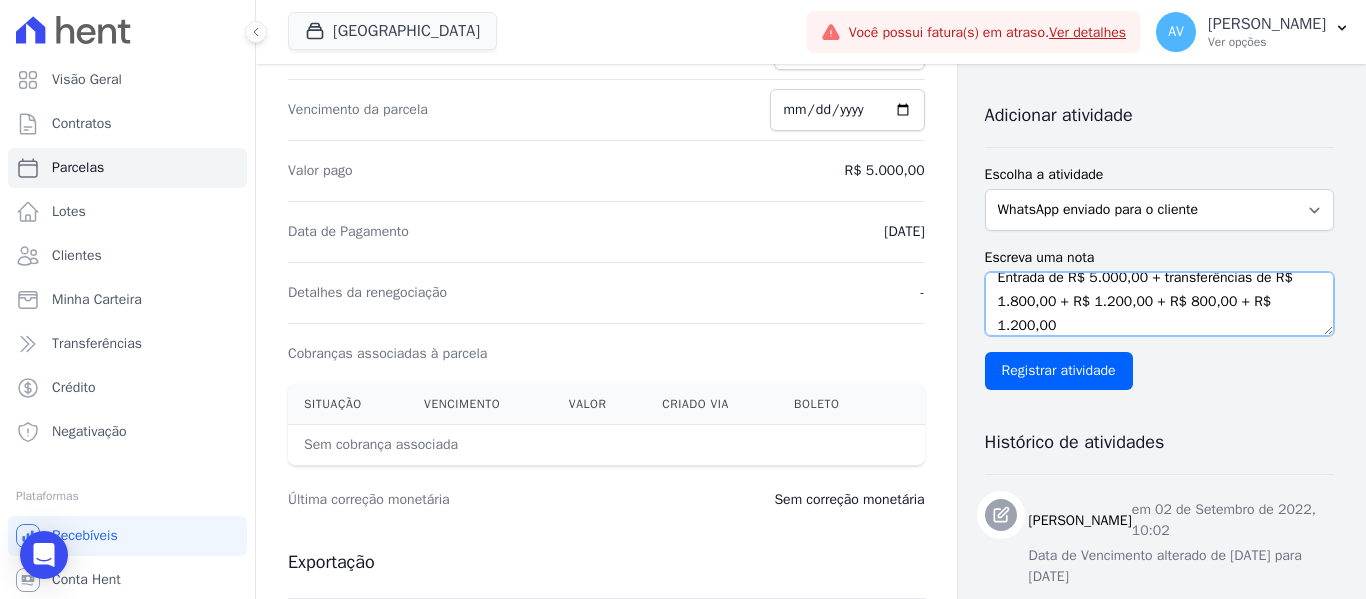 click on "Entrada de R$ 5.000,00 + transferências de R$ 1.800,00 + R$ 1.200,00 + R$ 800,00 + R$ 1.200,00" at bounding box center [1159, 304] 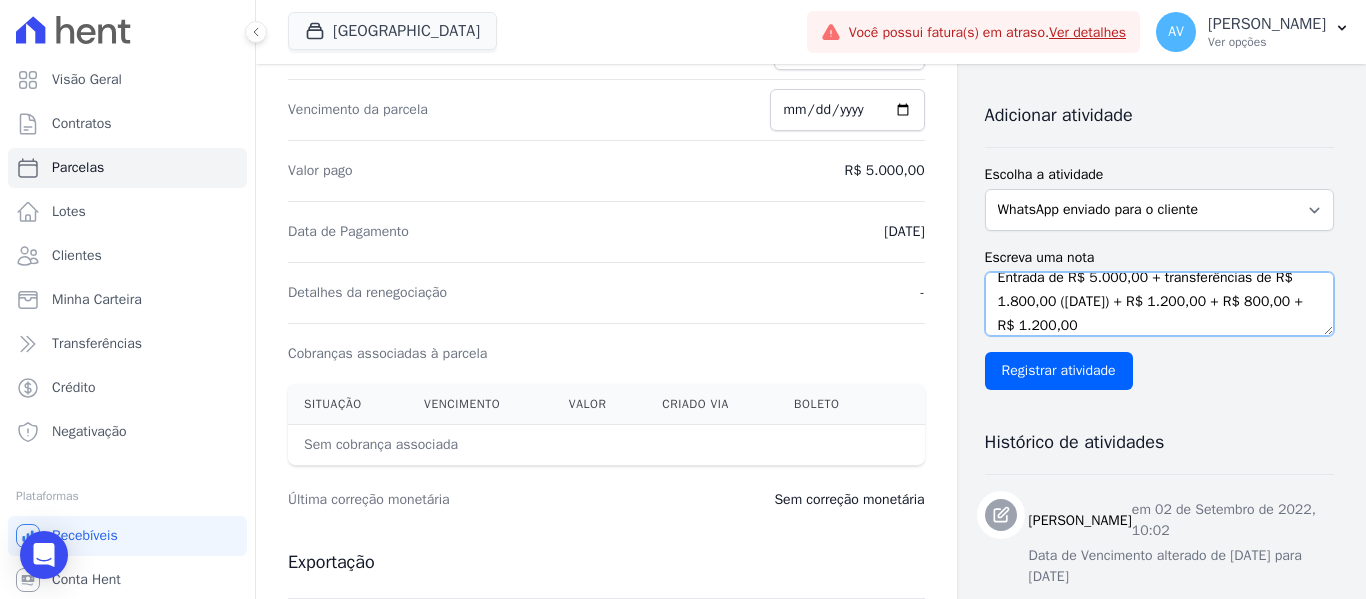 click on "Entrada de R$ 5.000,00 + transferências de R$ 1.800,00 (31/08/2022) + R$ 1.200,00 + R$ 800,00 + R$ 1.200,00" at bounding box center [1159, 304] 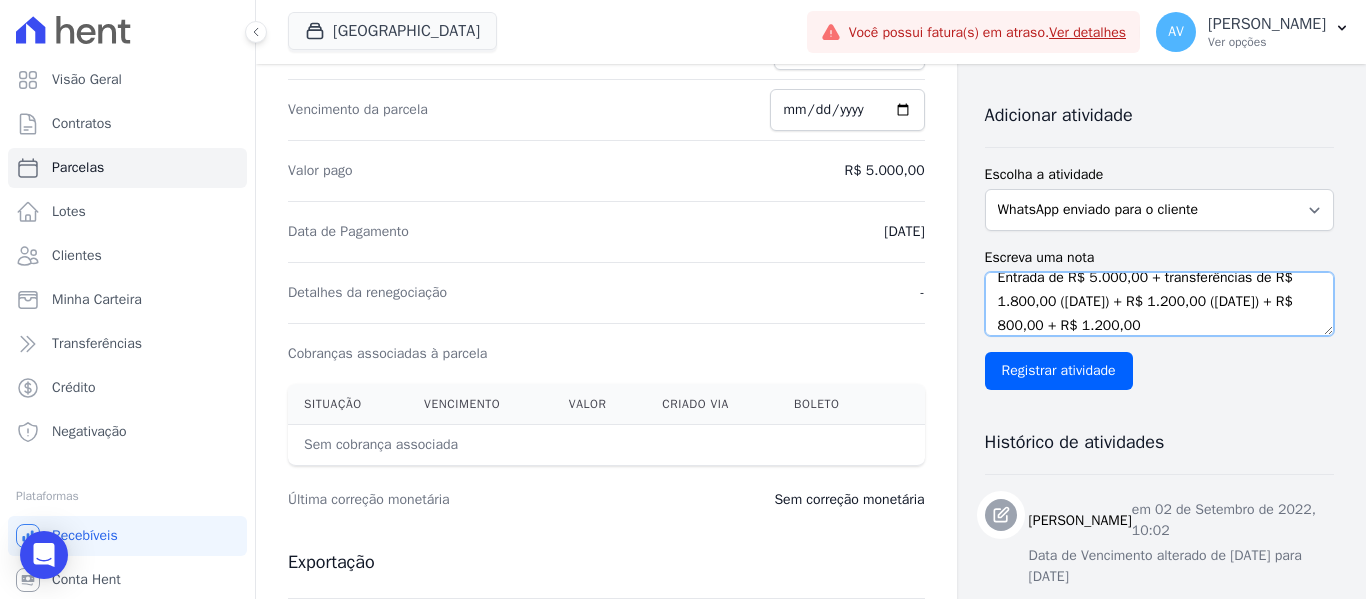 click on "Entrada de R$ 5.000,00 + transferências de R$ 1.800,00 (31/08/2022) + R$ 1.200,00 (01/09/2022) + R$ 800,00 + R$ 1.200,00" at bounding box center [1159, 304] 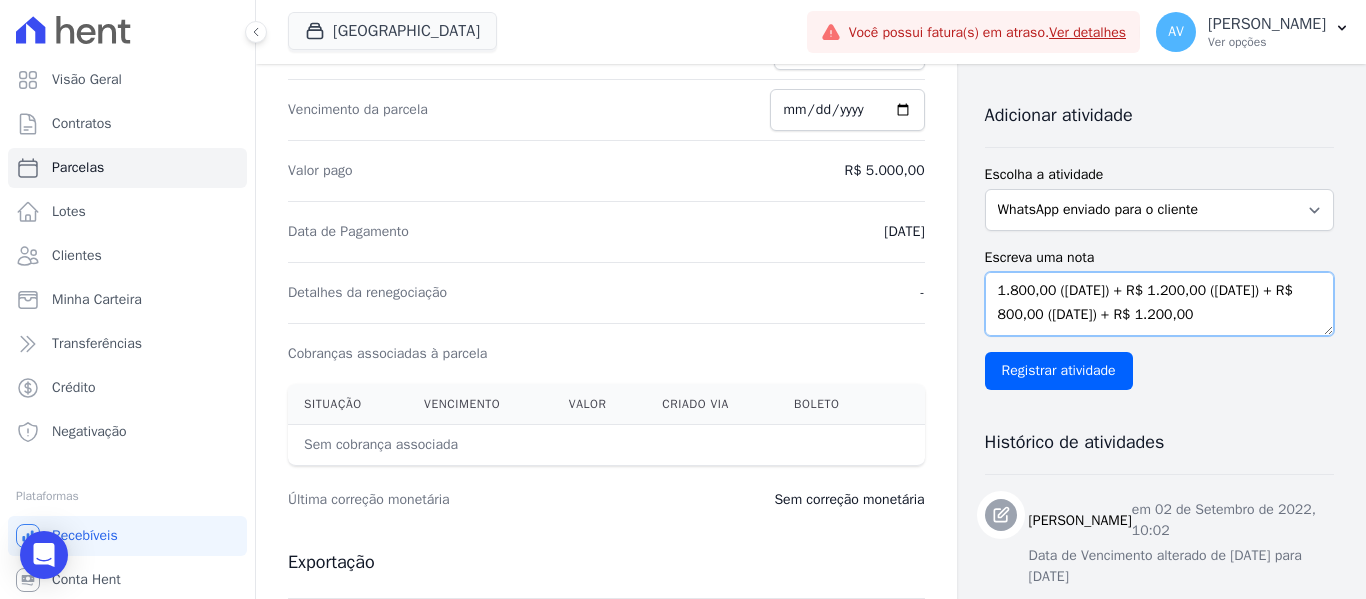 scroll, scrollTop: 50, scrollLeft: 0, axis: vertical 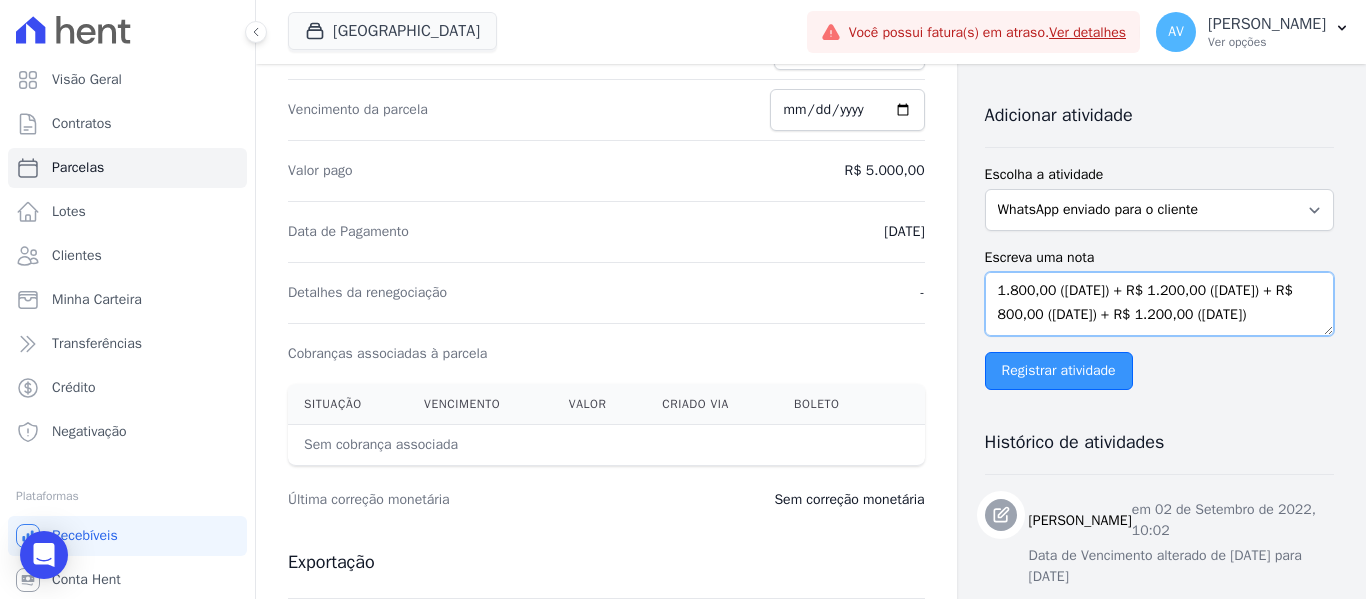 type on "Entrada de R$ 5.000,00 + transferências de R$ 1.800,00 (31/08/2022) + R$ 1.200,00 (01/09/2022) + R$ 800,00 (02/09/2022) + R$ 1.200,00 (05/09/2022)" 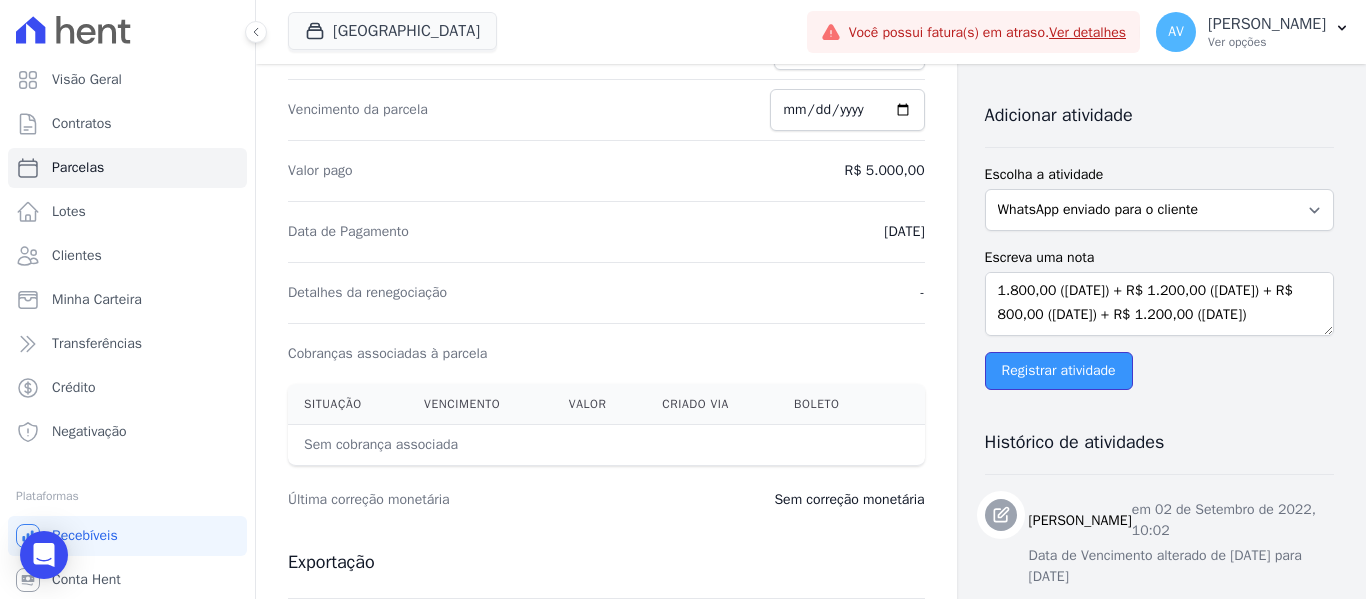 click on "Registrar atividade" at bounding box center (1059, 371) 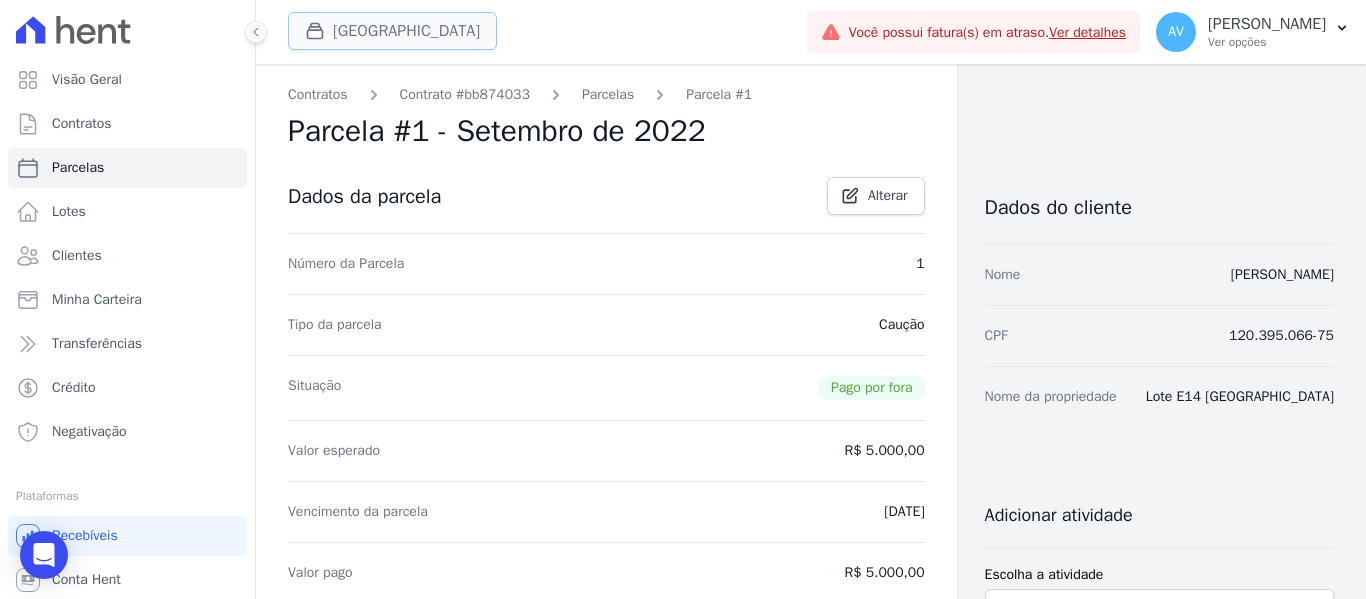 click on "[GEOGRAPHIC_DATA]" at bounding box center [392, 31] 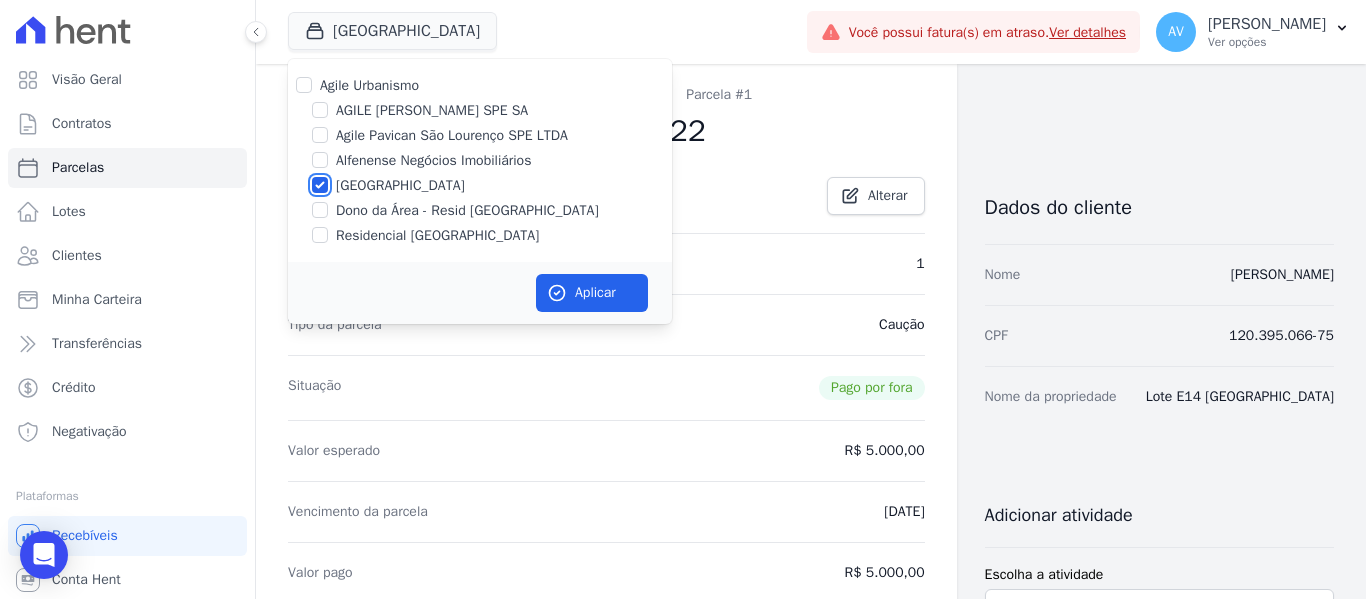 click on "[GEOGRAPHIC_DATA]" at bounding box center (320, 185) 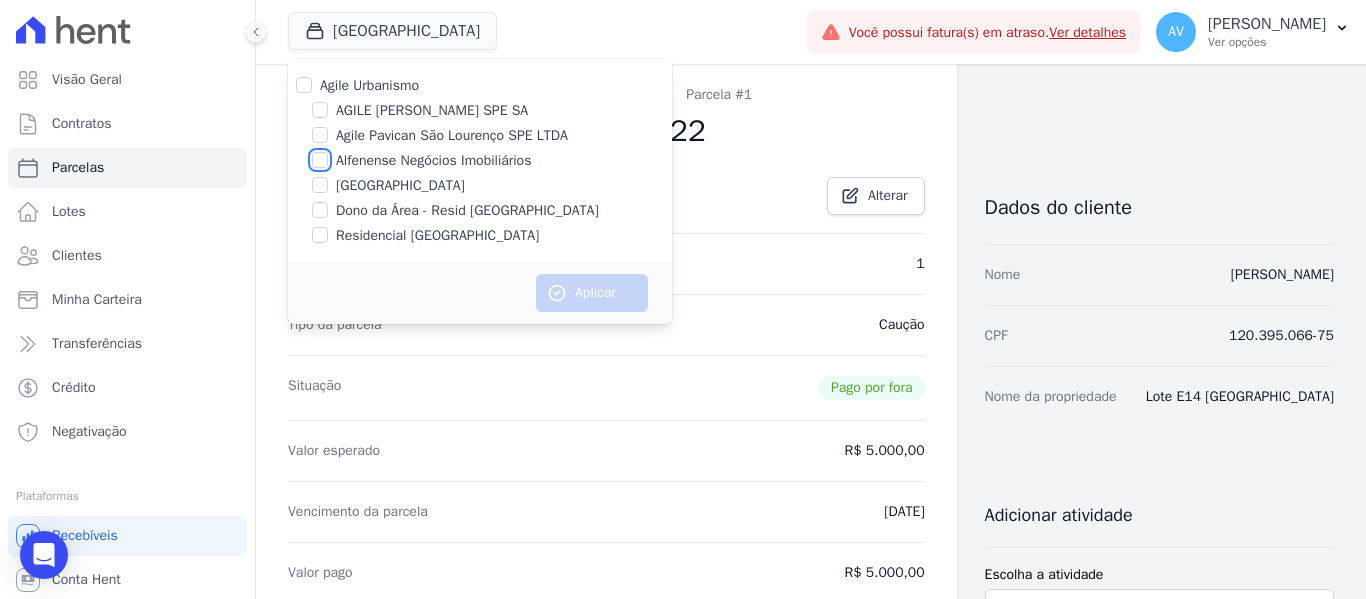 click on "Alfenense Negócios Imobiliários" at bounding box center (320, 160) 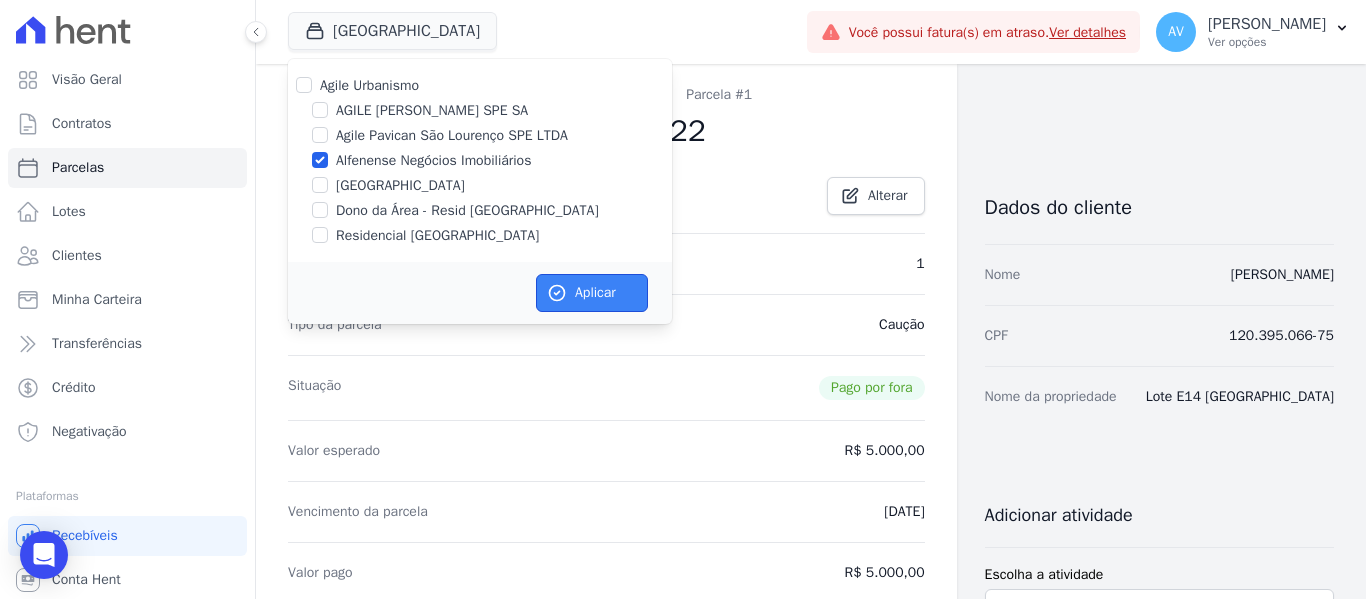 click on "Aplicar" at bounding box center [592, 293] 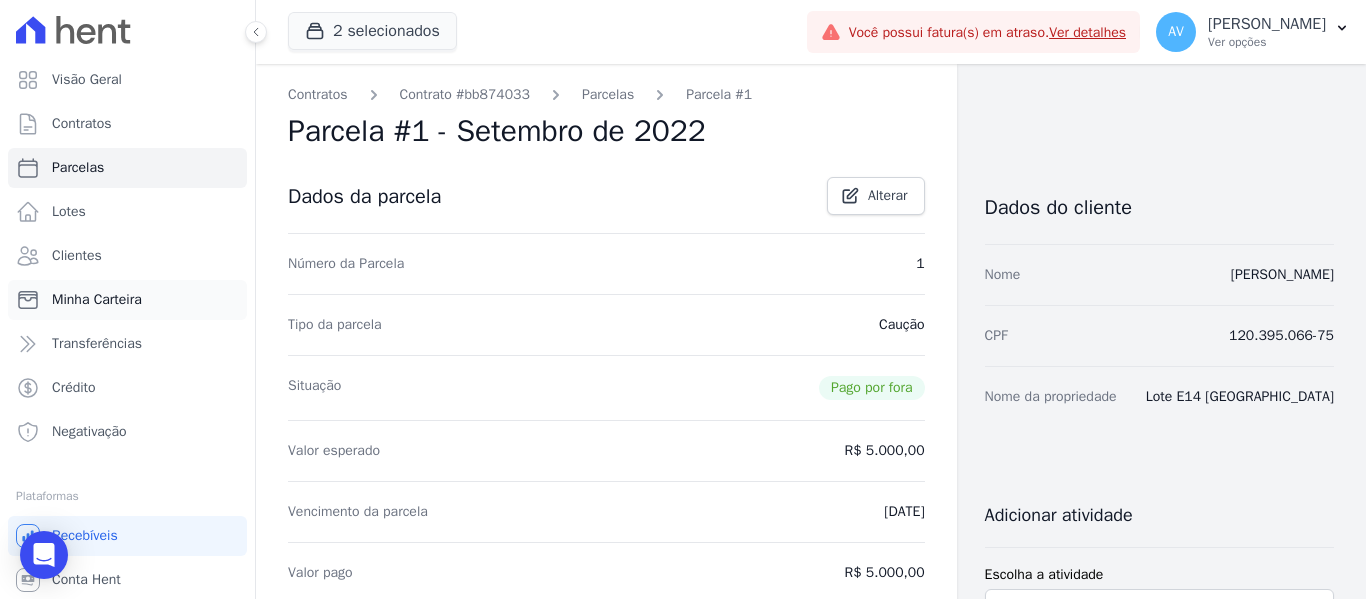 click on "Minha Carteira" at bounding box center [97, 300] 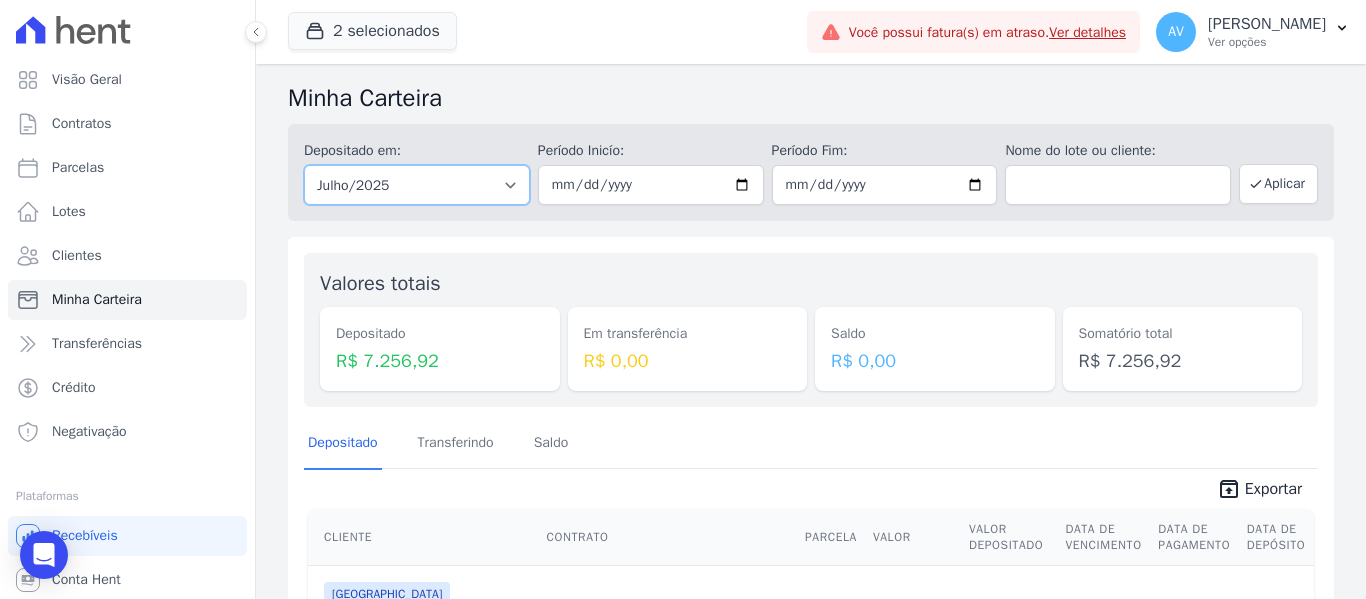 click on "Todos os meses
Agosto/2022
Setembro/2022
Outubro/2022
Novembro/2022
Dezembro/2022
Janeiro/2023
Fevereiro/2023
Março/2023
Abril/2023
Maio/2023
Junho/2023
Julho/2023
Agosto/2023
Setembro/2023
Outubro/2023
Novembro/2023
Dezembro/2023
Janeiro/2024
Fevereiro/2024
Março/2024
Abril/2024
Maio/2024
Junho/2024
Julho/2024
Agosto/2024
Setembro/2024
Outubro/2024
Novembro/2024
Dezembro/2024
Janeiro/2025
Fevereiro/2025
Março/2025
Abril/2025
Maio/2025
Junho/2025
Julho/2025
Agosto/2025
Setembro/2025
Outubro/2025
Novembro/2025
Dezembro/2025
Janeiro/2026
Fevereiro/2026
Março/2026
Abril/2026
Maio/2026
Junho/2026
Julho/2026
Agosto/2026
Setembro/2026
Outubro/2026
Novembro/2026
Dezembro/2026
Janeiro/2027
Fevereiro/2027
Março/2027
Abril/2027
Maio/2027
Junho/2027
Julho/2027
Agosto/2027
Setembro/2027
Outubro/2027
Novembro/2027
Dezembro/2027
Janeiro/2028
Fevereiro/2028
Março/2028" at bounding box center (417, 185) 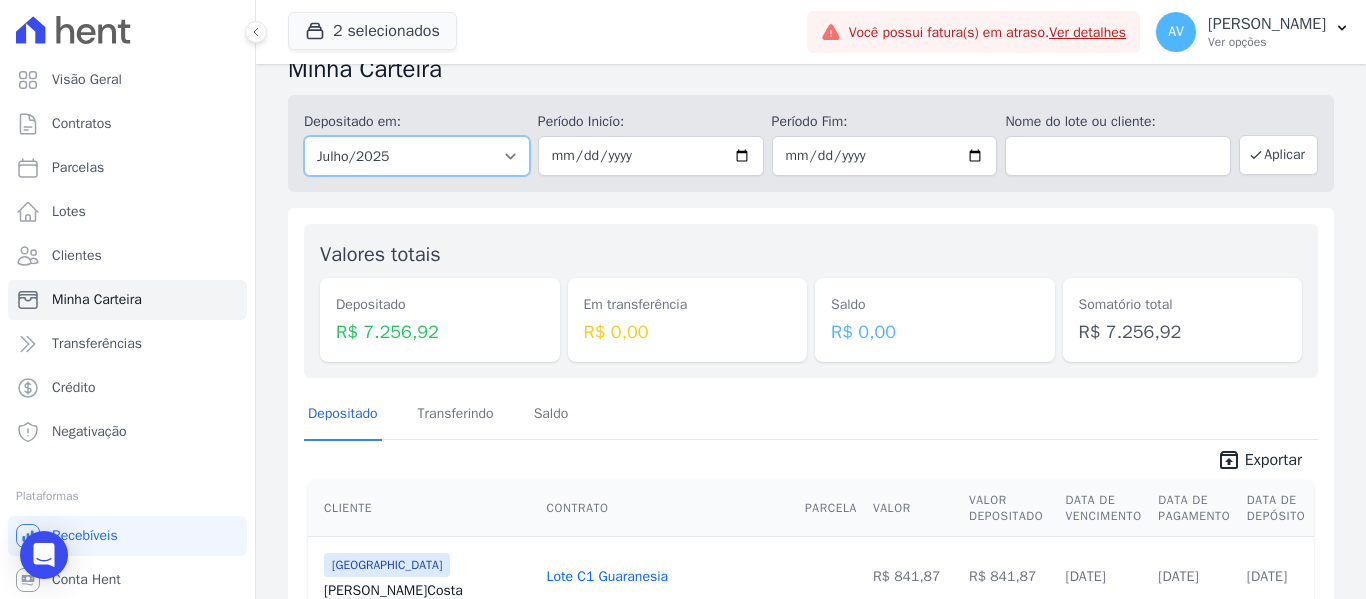 scroll, scrollTop: 0, scrollLeft: 0, axis: both 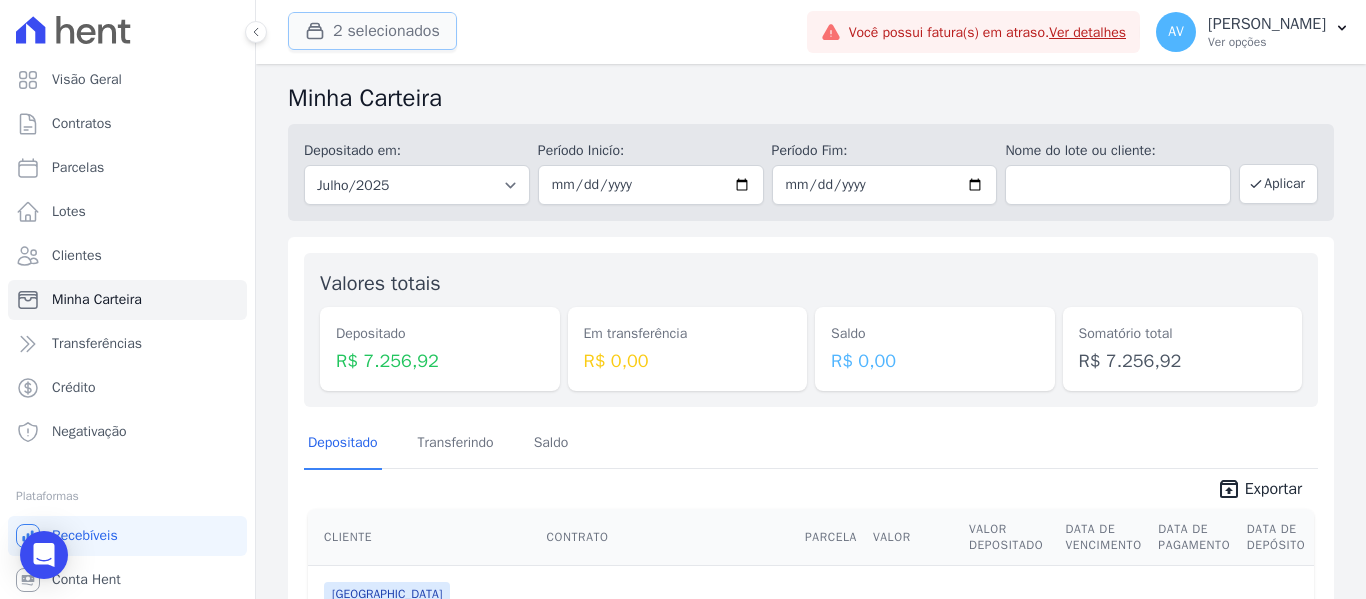 click on "2 selecionados" at bounding box center (372, 31) 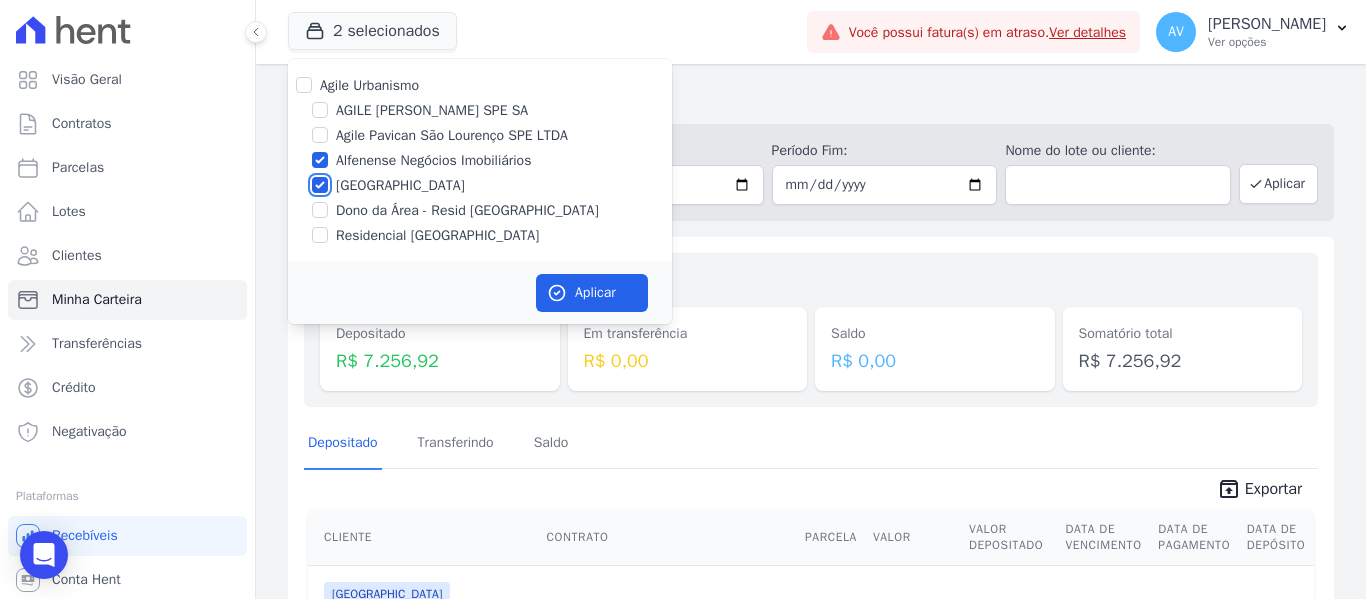 click on "[GEOGRAPHIC_DATA]" at bounding box center [320, 185] 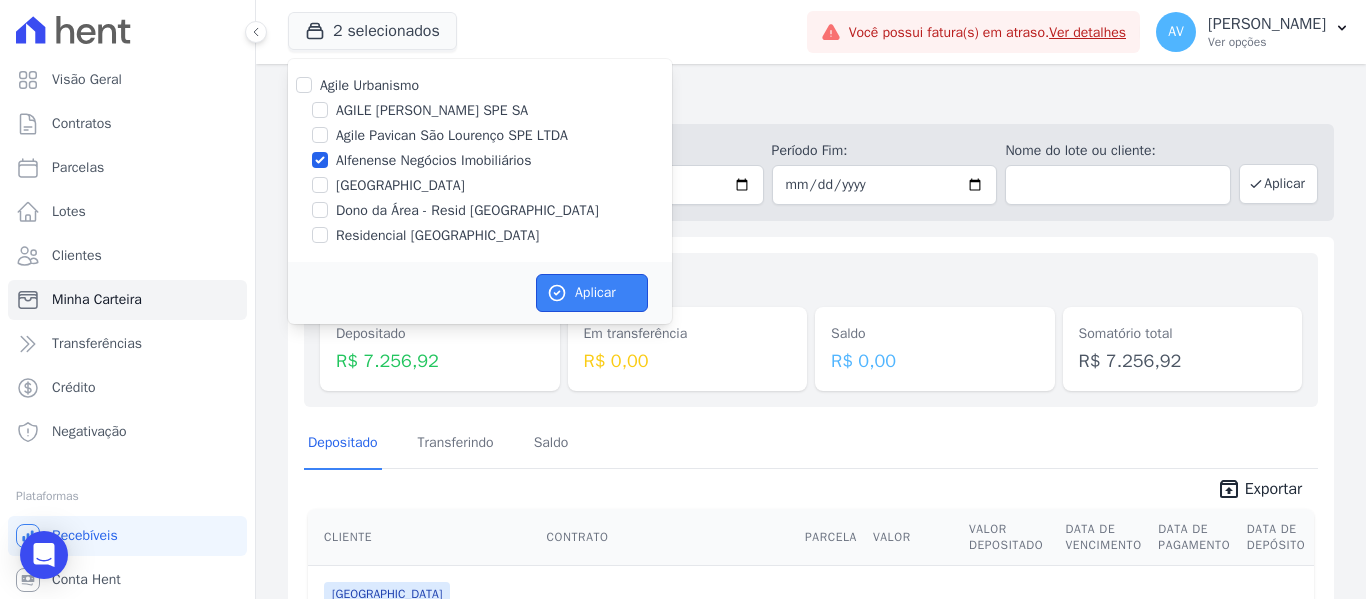 click on "Aplicar" at bounding box center (592, 293) 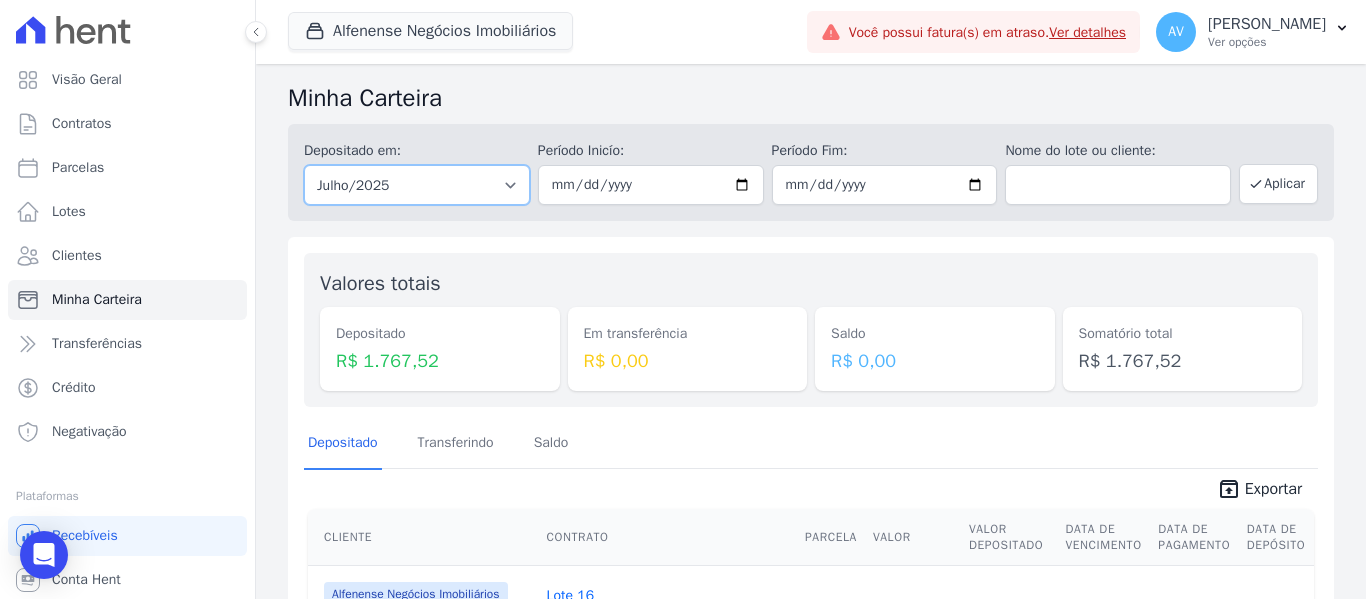 click on "Todos os meses
Junho/2023
Julho/2023
Agosto/2023
Setembro/2023
Outubro/2023
Novembro/2023
Dezembro/2023
Janeiro/2024
Fevereiro/2024
Março/2024
Abril/2024
Maio/2024
Junho/2024
Julho/2024
Agosto/2024
Setembro/2024
Outubro/2024
Novembro/2024
Dezembro/2024
Janeiro/2025
Fevereiro/2025
Março/2025
Abril/2025
Maio/2025
Junho/2025
Julho/2025
Agosto/2025
Setembro/2025
Outubro/2025
Novembro/2025
Dezembro/2025
Janeiro/2026
Fevereiro/2026
Março/2026
Abril/2026
Maio/2026
Junho/2026
Julho/2026
Agosto/2026
Setembro/2026
Outubro/2026
Novembro/2026
Dezembro/2026
Janeiro/2027
Fevereiro/2027
Março/2027
Abril/2027
Maio/2027
Junho/2027
Julho/2027
Agosto/2027
Setembro/2027
Outubro/2027
Novembro/2027
Dezembro/2027
Janeiro/2028
Fevereiro/2028
Março/2028
Abril/2028
Maio/2028
Junho/2028
Julho/2028
Agosto/2028
Setembro/2028
Outubro/2028
Novembro/2028
Dezembro/2028
Janeiro/2029
Março/2029" at bounding box center (417, 185) 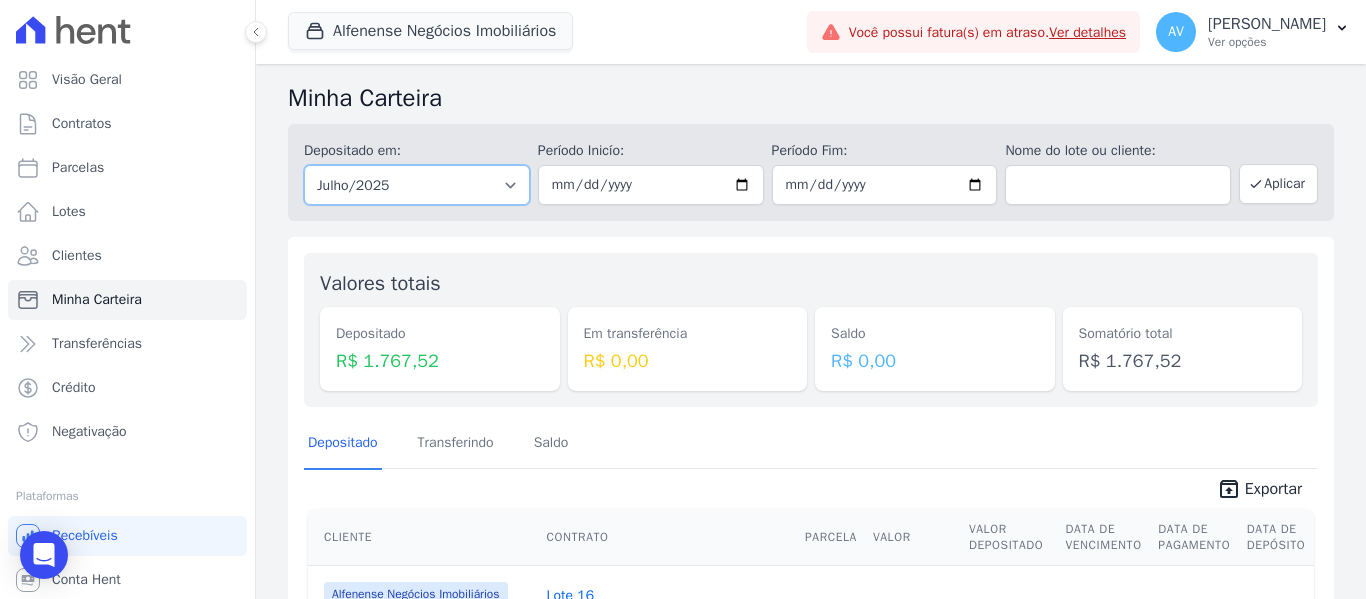 select on "06/2025" 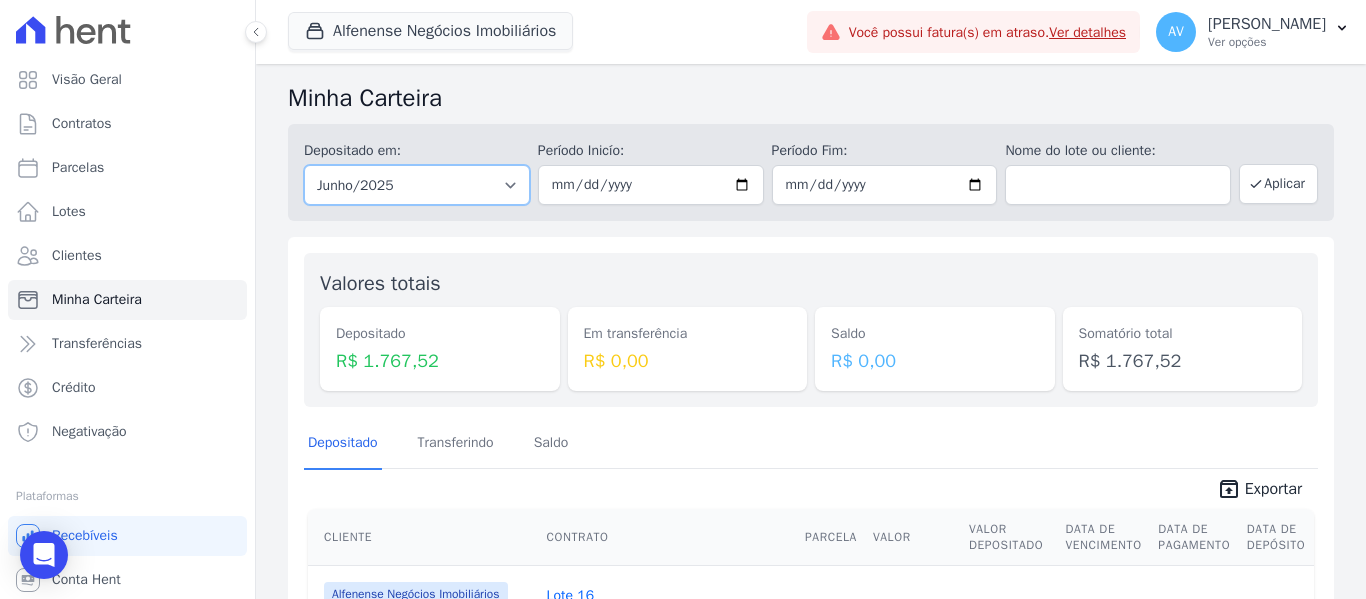 click on "Todos os meses
Junho/2023
Julho/2023
Agosto/2023
Setembro/2023
Outubro/2023
Novembro/2023
Dezembro/2023
Janeiro/2024
Fevereiro/2024
Março/2024
Abril/2024
Maio/2024
Junho/2024
Julho/2024
Agosto/2024
Setembro/2024
Outubro/2024
Novembro/2024
Dezembro/2024
Janeiro/2025
Fevereiro/2025
Março/2025
Abril/2025
Maio/2025
Junho/2025
Julho/2025
Agosto/2025
Setembro/2025
Outubro/2025
Novembro/2025
Dezembro/2025
Janeiro/2026
Fevereiro/2026
Março/2026
Abril/2026
Maio/2026
Junho/2026
Julho/2026
Agosto/2026
Setembro/2026
Outubro/2026
Novembro/2026
Dezembro/2026
Janeiro/2027
Fevereiro/2027
Março/2027
Abril/2027
Maio/2027
Junho/2027
Julho/2027
Agosto/2027
Setembro/2027
Outubro/2027
Novembro/2027
Dezembro/2027
Janeiro/2028
Fevereiro/2028
Março/2028
Abril/2028
Maio/2028
Junho/2028
Julho/2028
Agosto/2028
Setembro/2028
Outubro/2028
Novembro/2028
Dezembro/2028
Janeiro/2029
Março/2029" at bounding box center [417, 185] 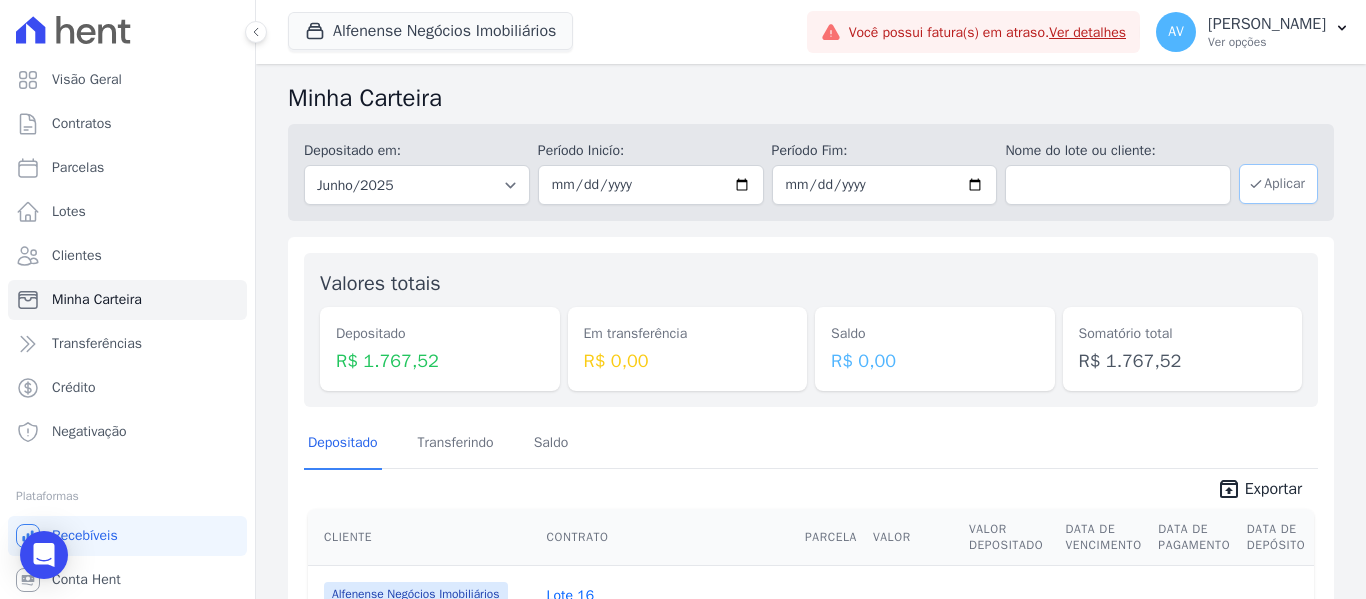 click on "Aplicar" at bounding box center (1278, 184) 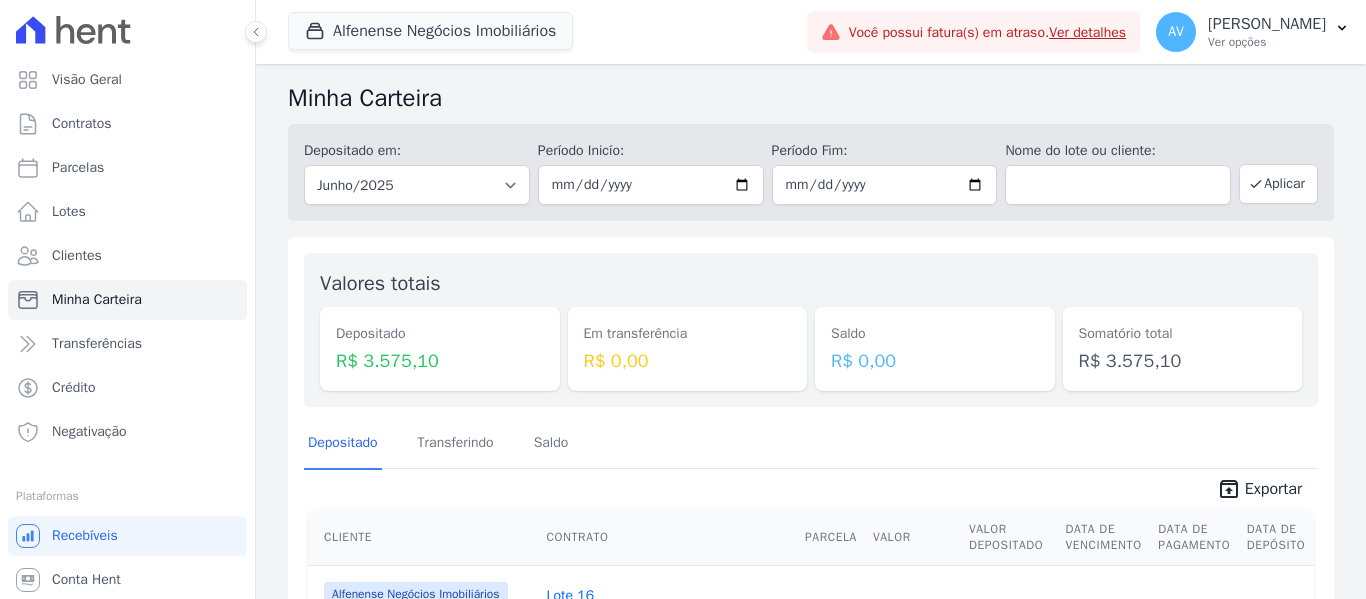 scroll, scrollTop: 0, scrollLeft: 0, axis: both 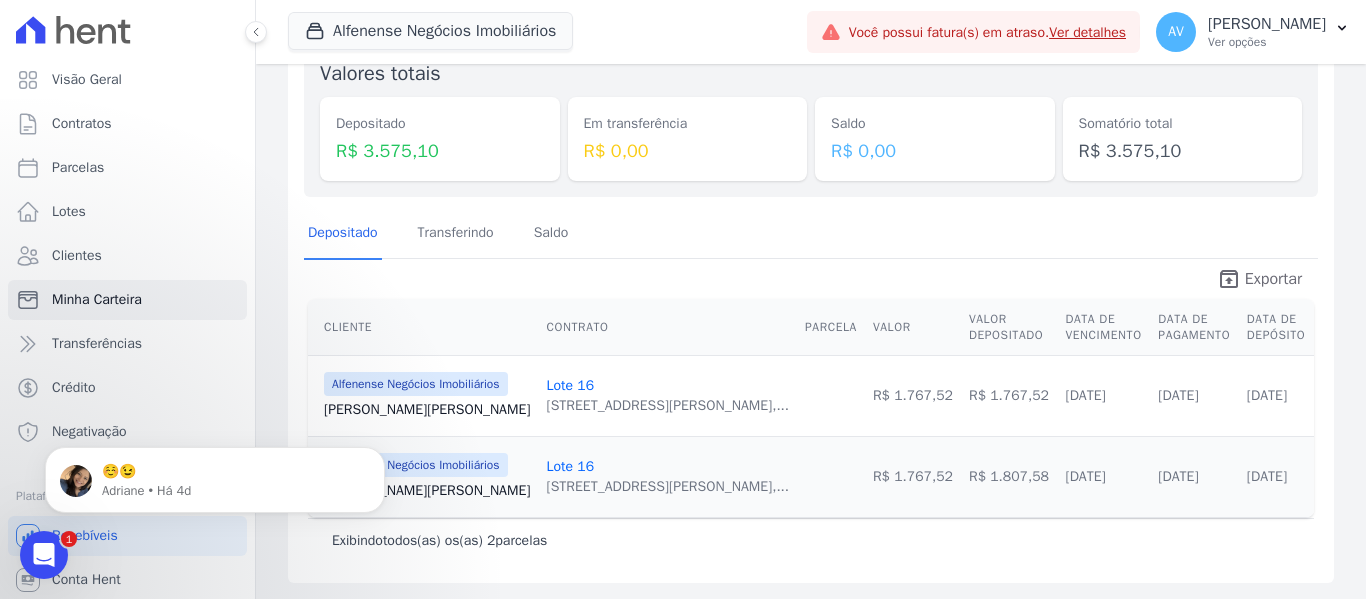 click on "Exportar" at bounding box center [1273, 279] 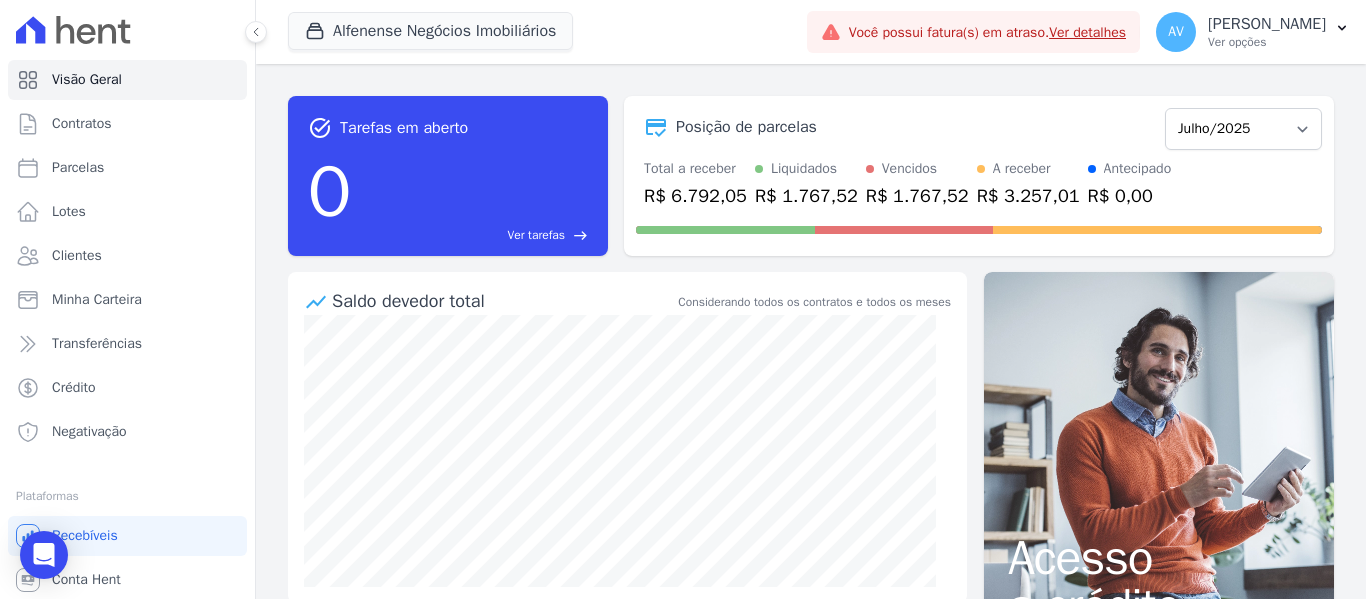 scroll, scrollTop: 0, scrollLeft: 0, axis: both 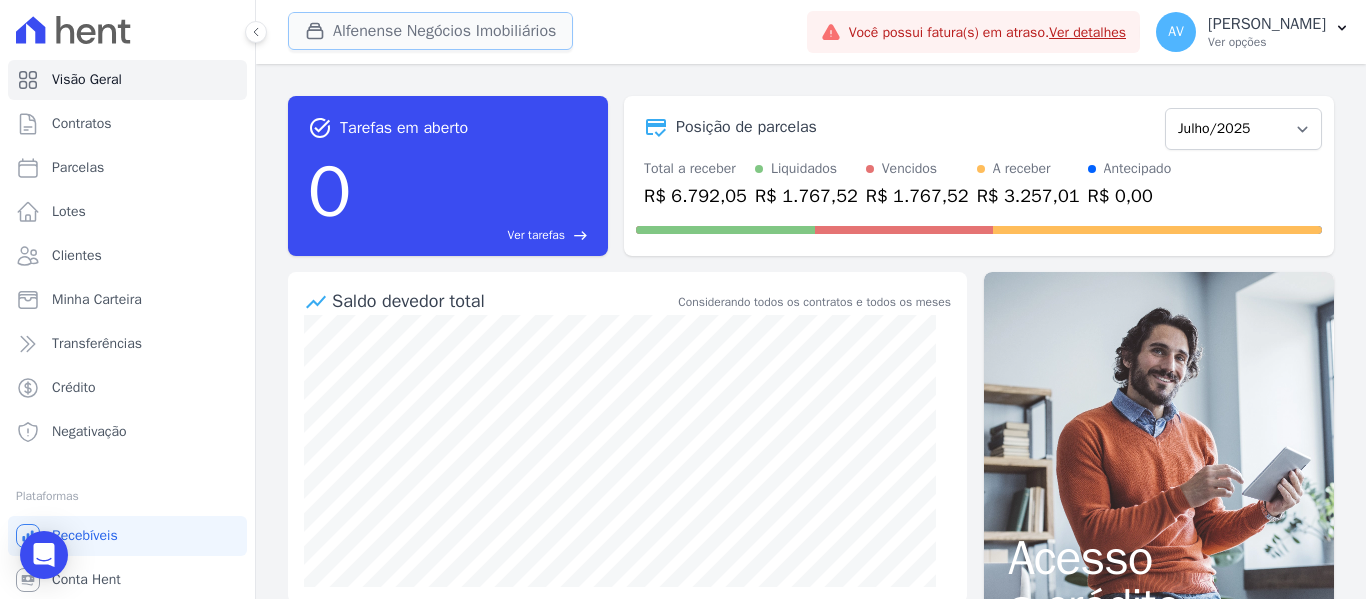 click on "Alfenense Negócios Imobiliários" at bounding box center [430, 31] 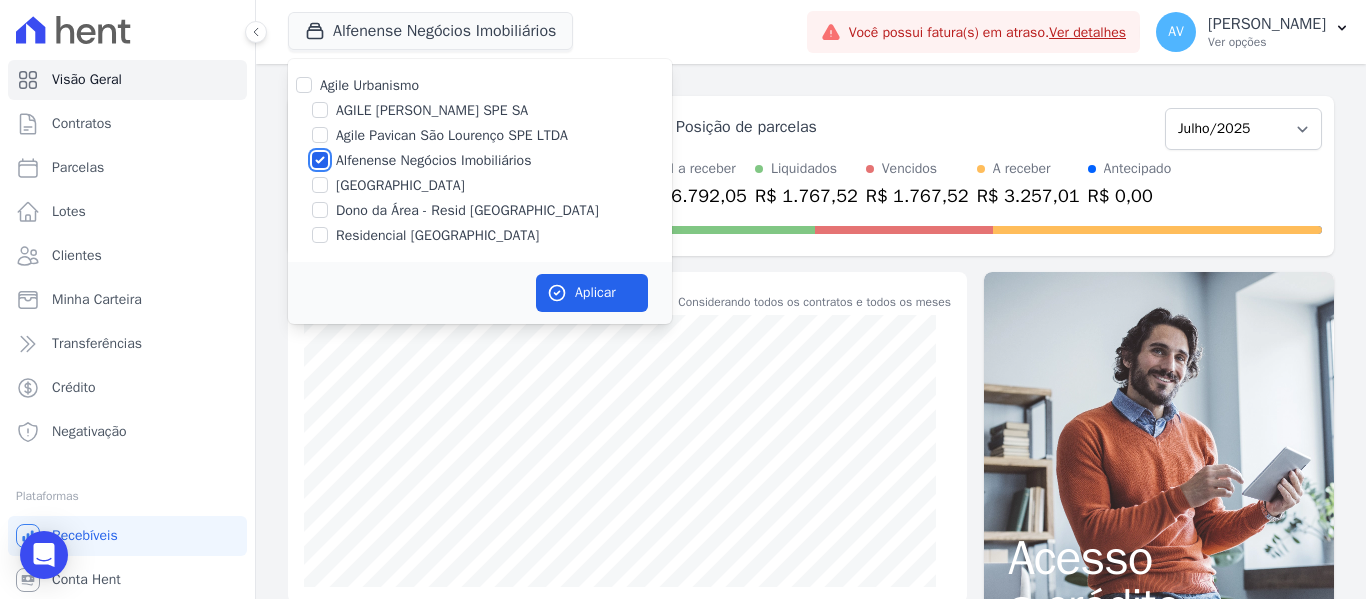 click on "Alfenense Negócios Imobiliários" at bounding box center (320, 160) 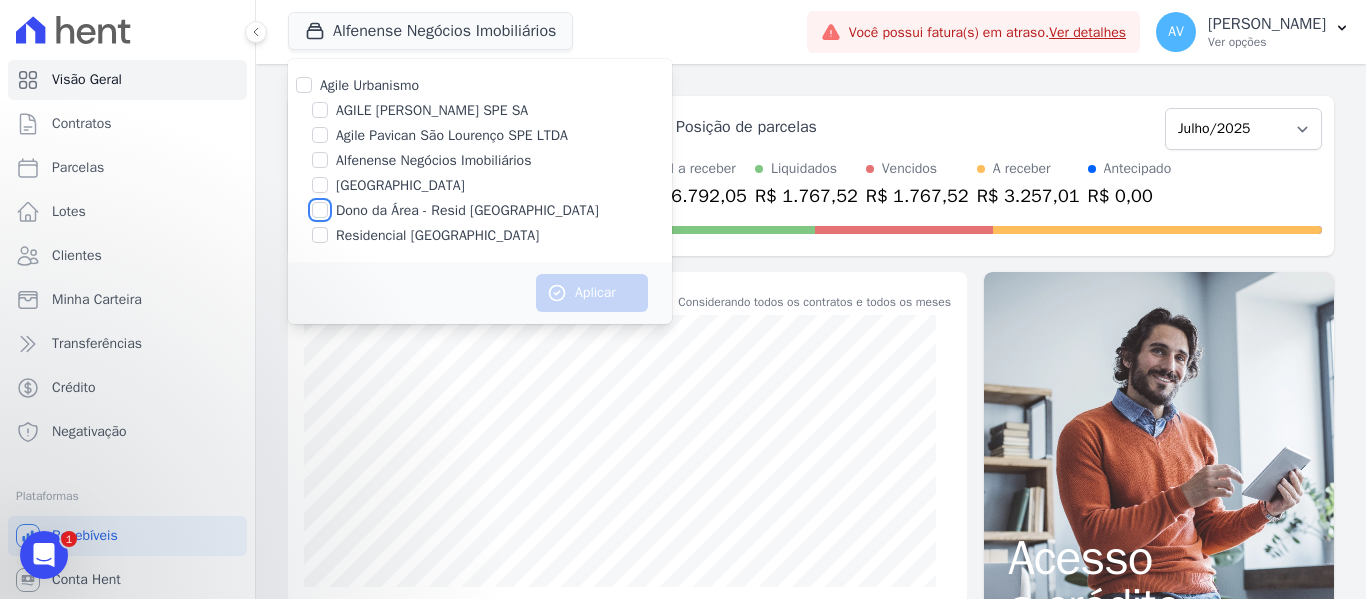 scroll, scrollTop: 0, scrollLeft: 0, axis: both 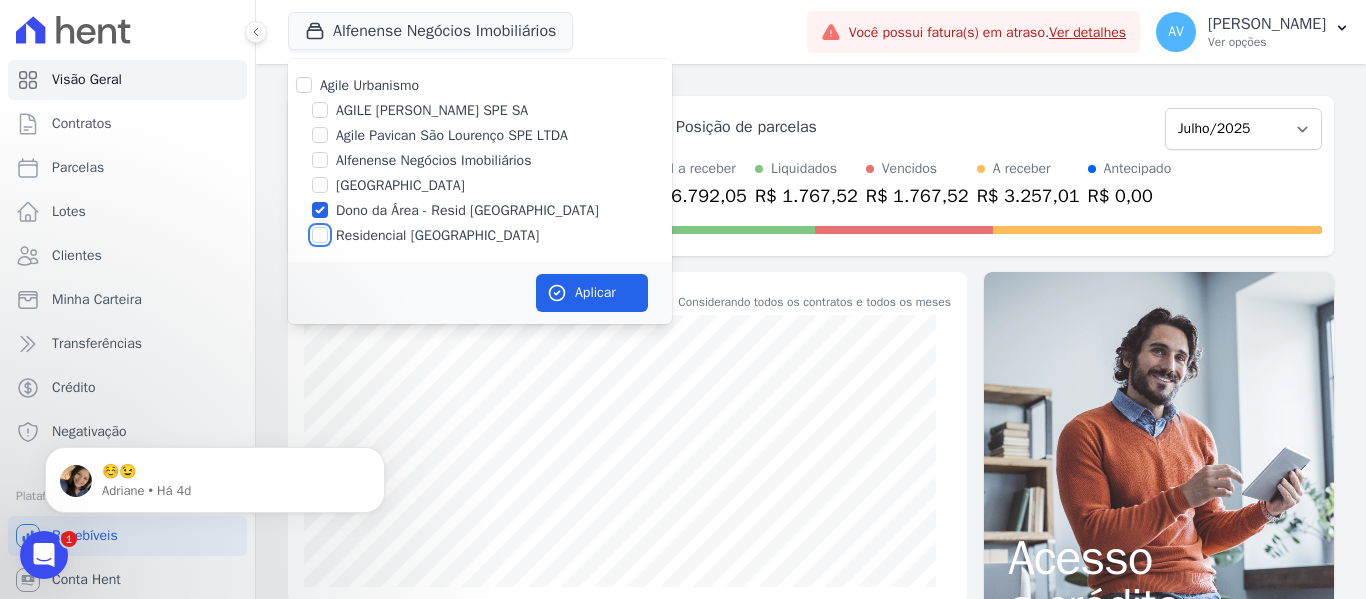 click on "Residencial [GEOGRAPHIC_DATA]" at bounding box center (320, 235) 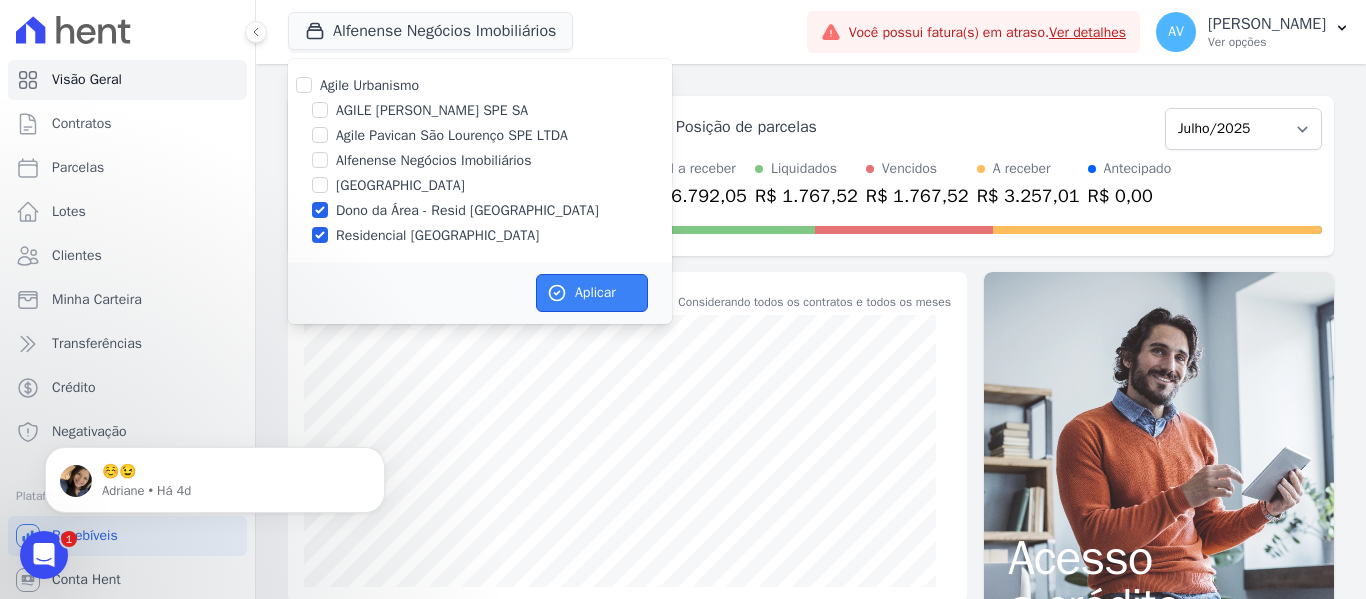 click on "Aplicar" at bounding box center [592, 293] 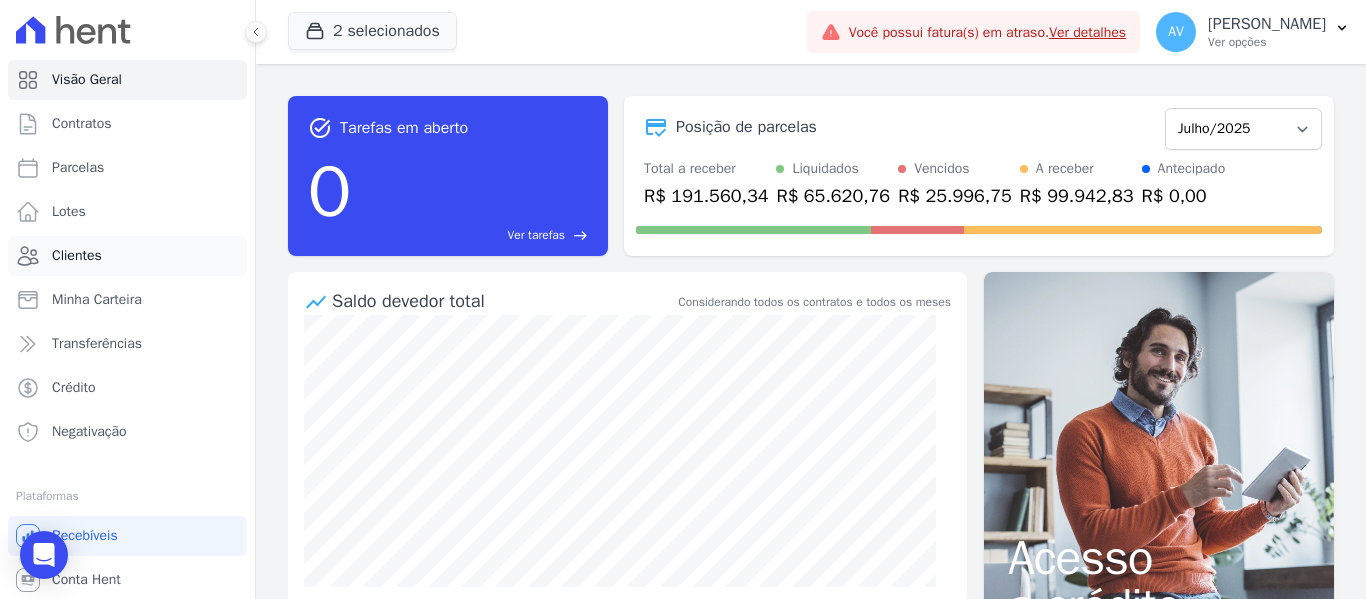 click on "Clientes" at bounding box center (77, 256) 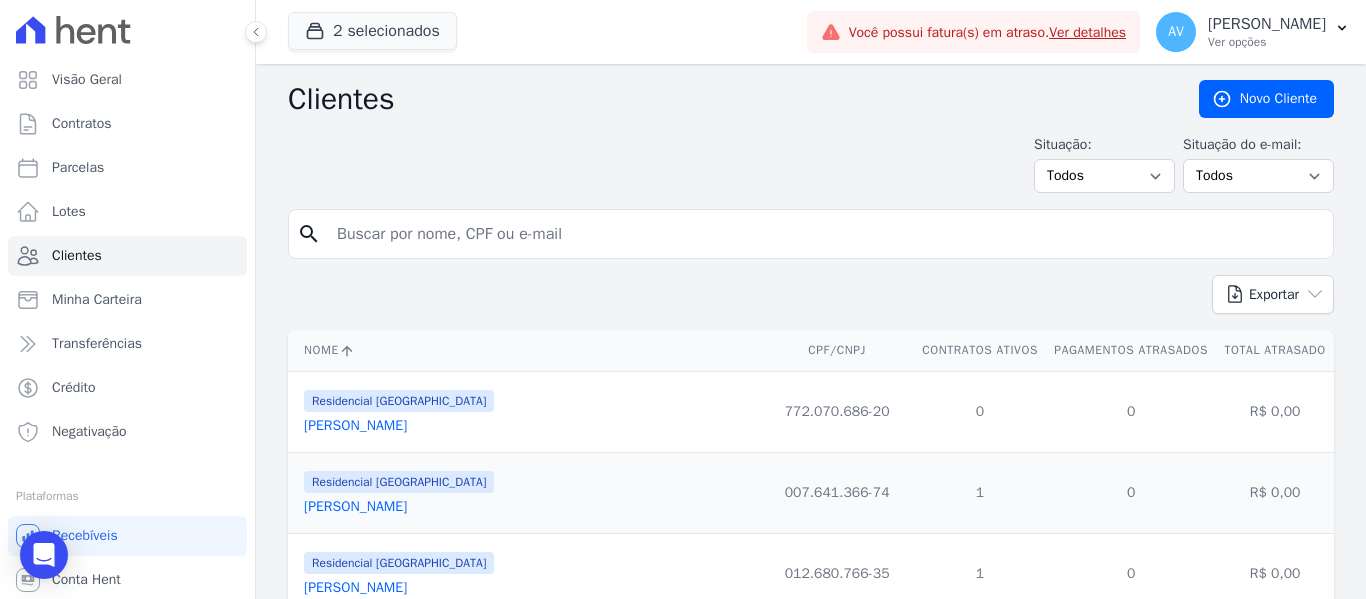 click at bounding box center (825, 234) 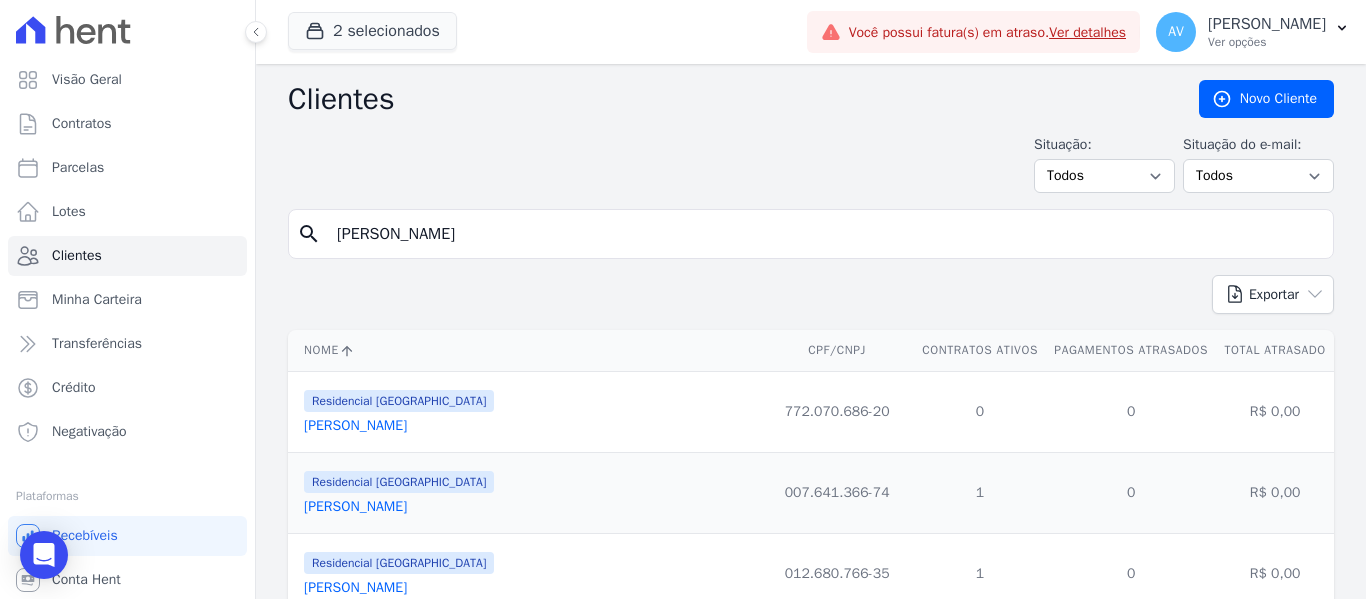 drag, startPoint x: 499, startPoint y: 240, endPoint x: 212, endPoint y: 234, distance: 287.0627 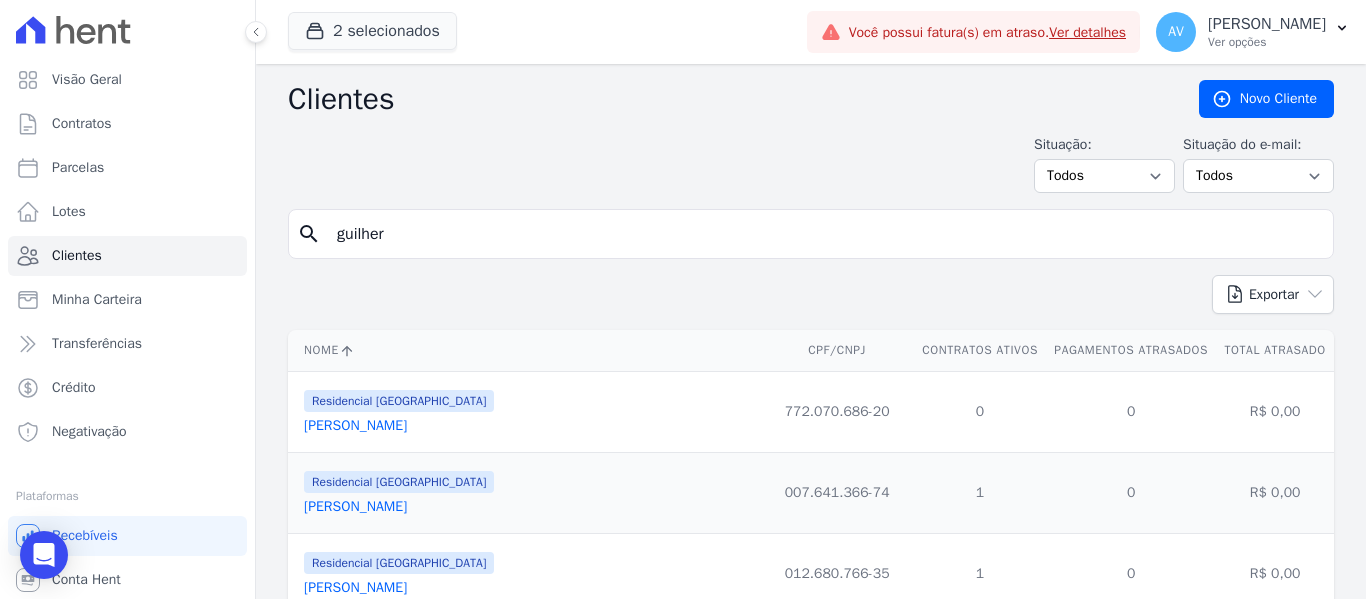 type on "guilher" 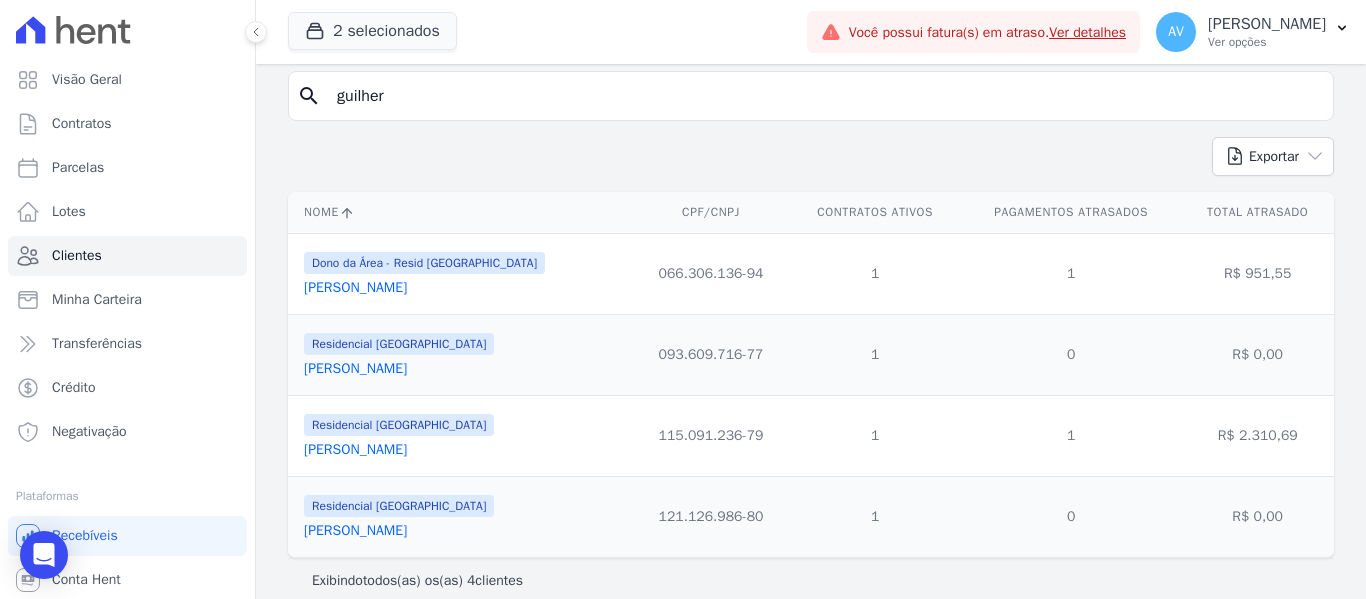 scroll, scrollTop: 159, scrollLeft: 0, axis: vertical 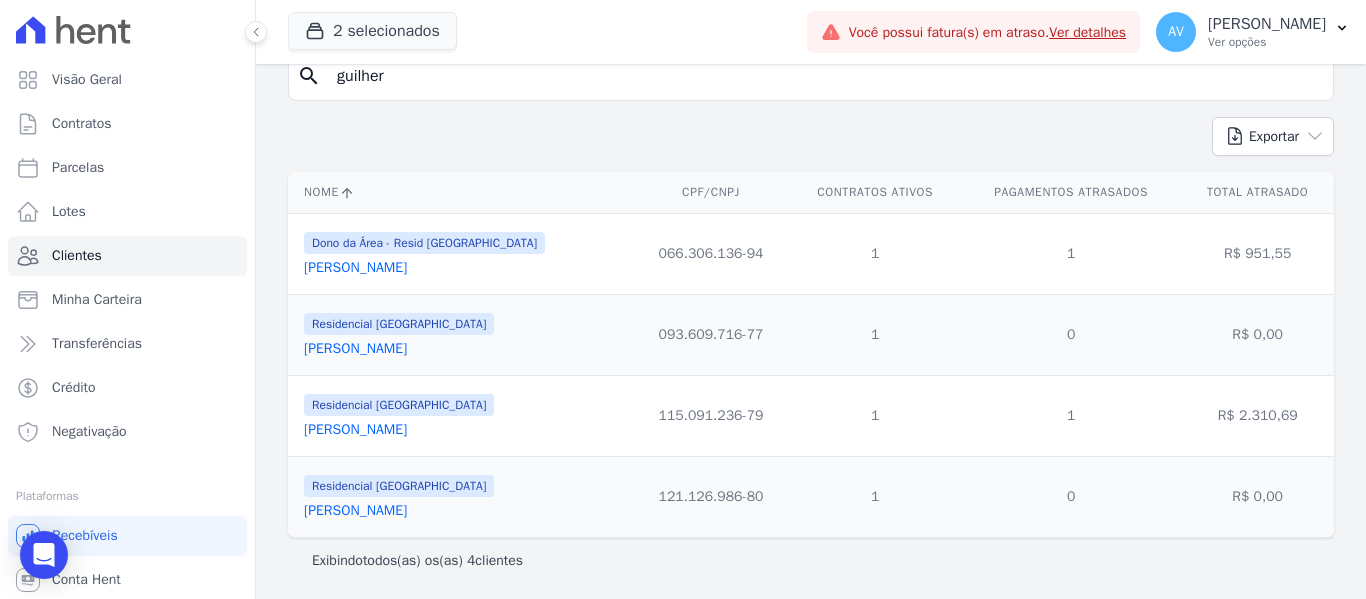 click on "Guilherme Cândido Viana Gonçalves" at bounding box center [355, 429] 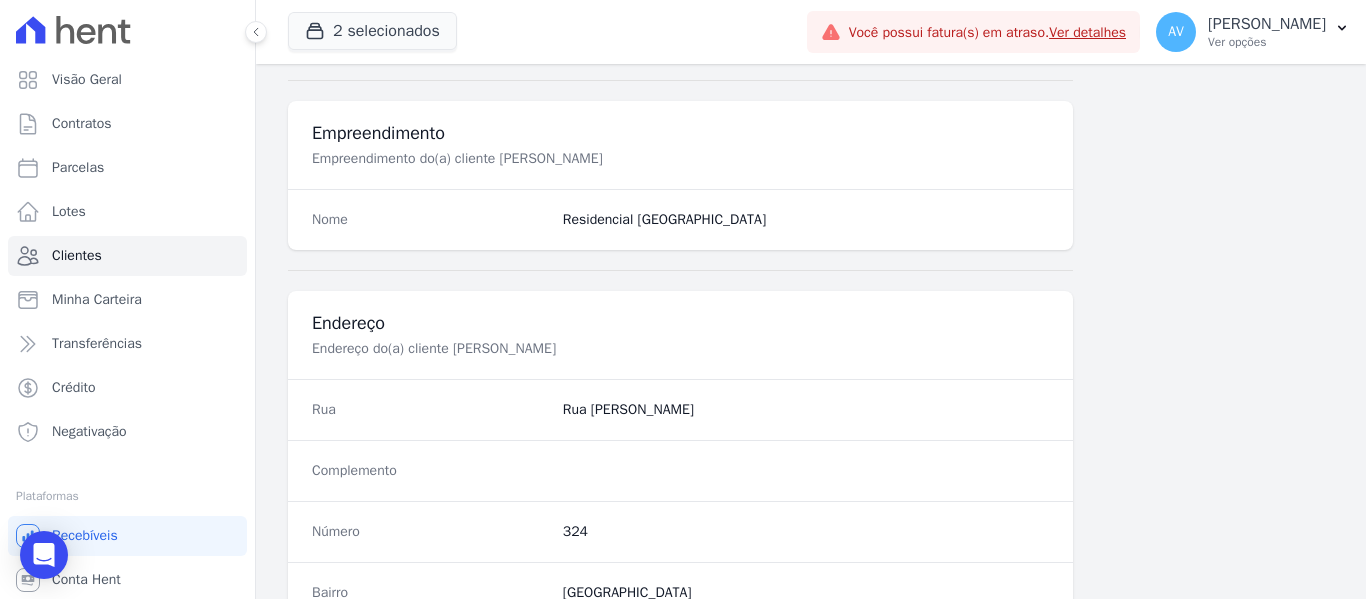 scroll, scrollTop: 1272, scrollLeft: 0, axis: vertical 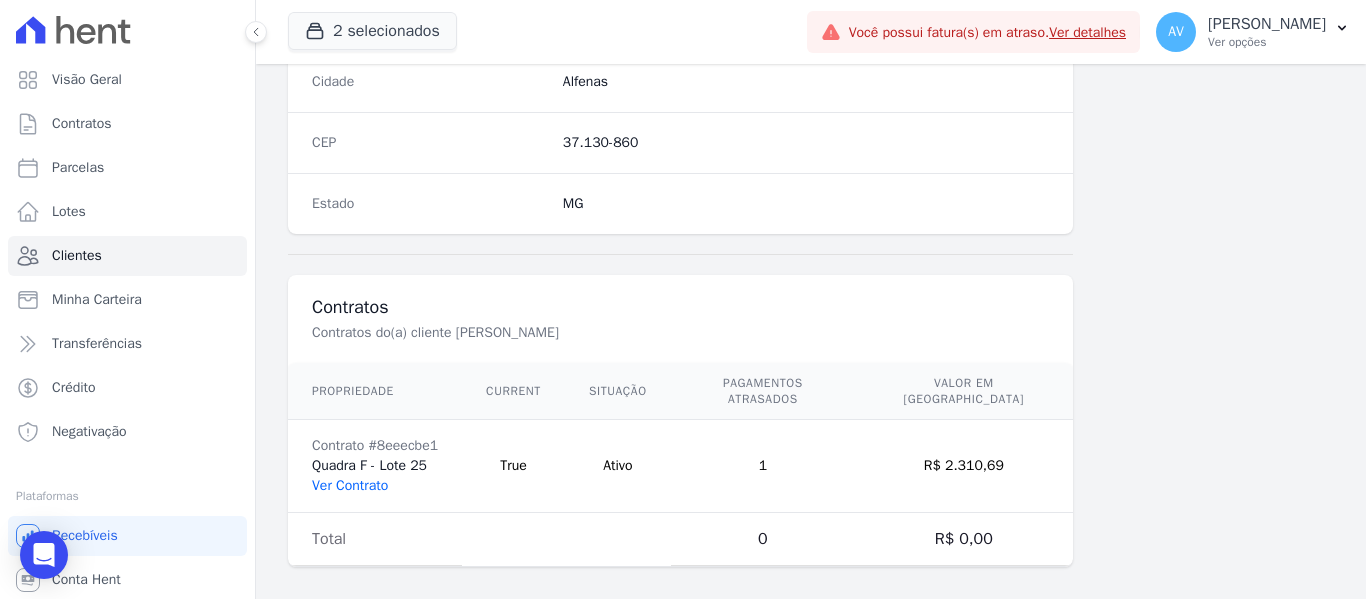 click on "Ver Contrato" at bounding box center (350, 485) 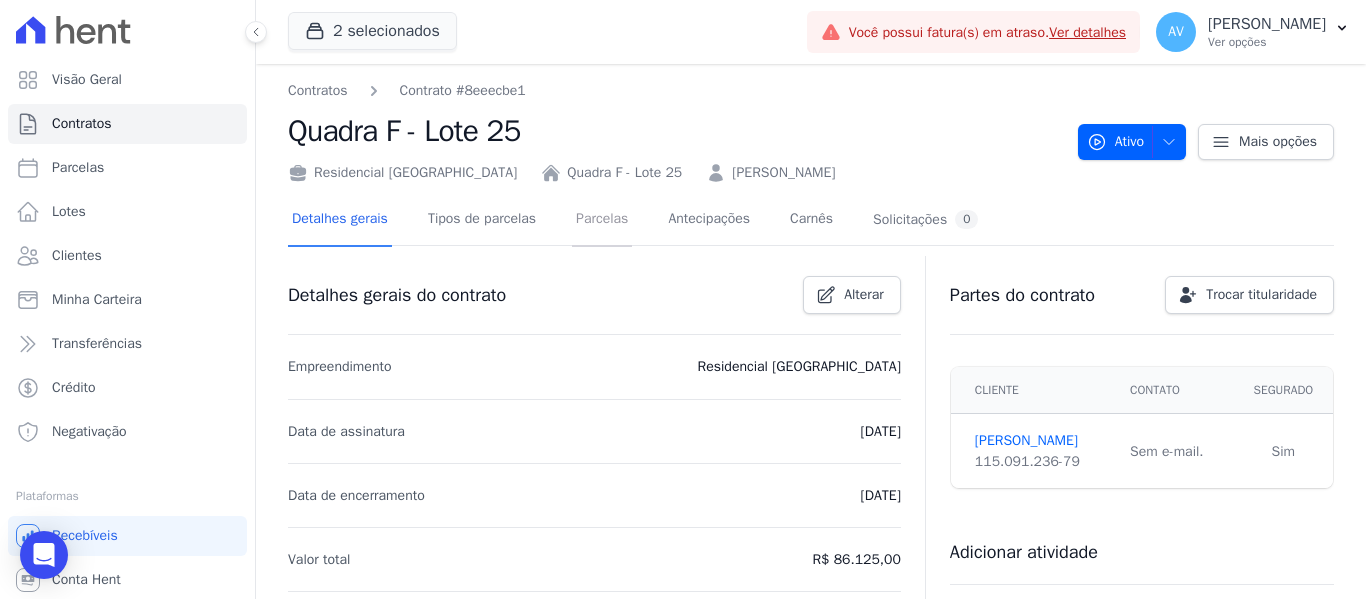 click on "Parcelas" at bounding box center [602, 220] 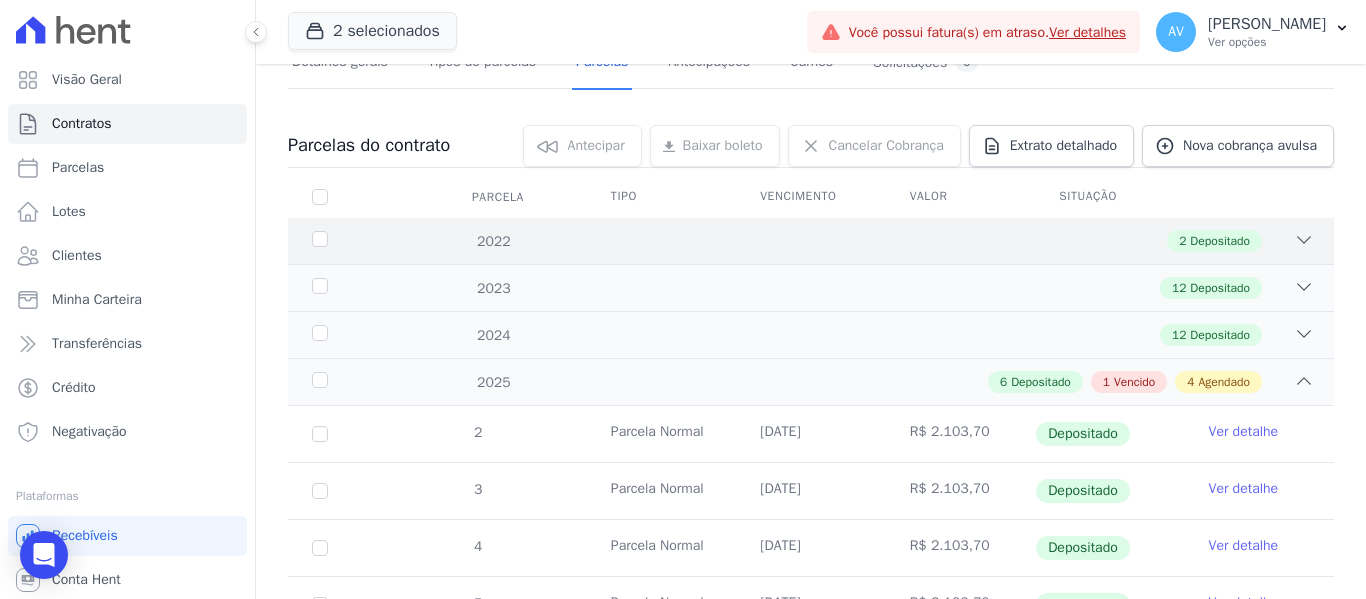 scroll, scrollTop: 500, scrollLeft: 0, axis: vertical 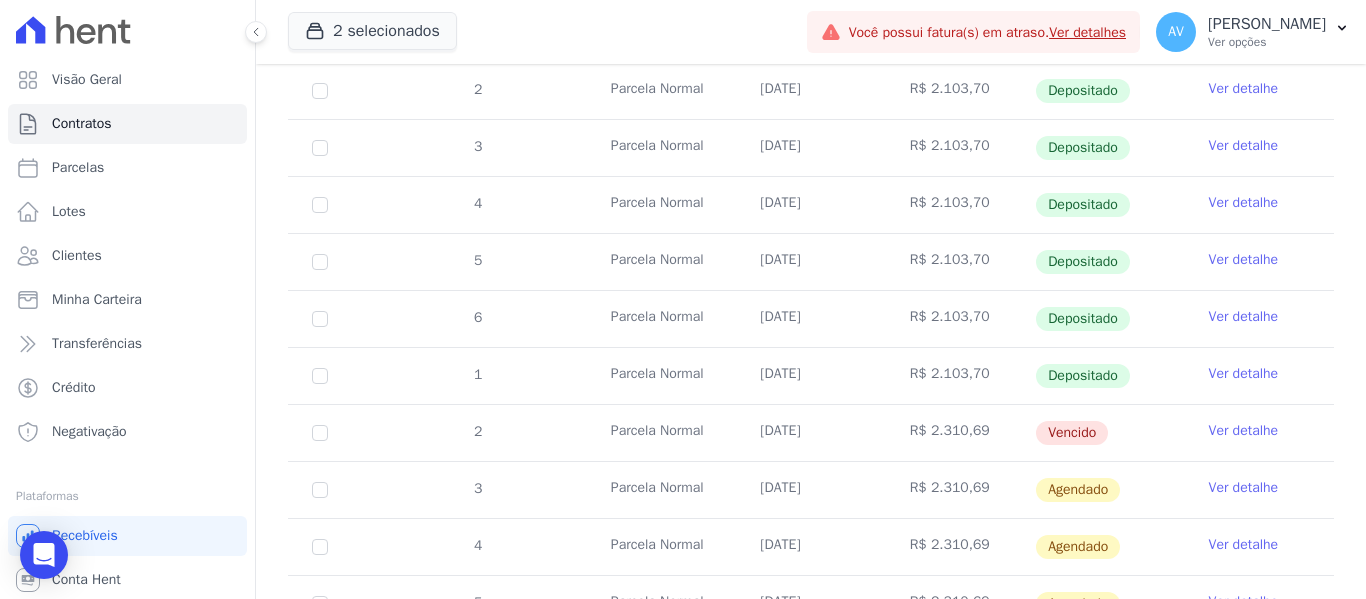 click on "Ver detalhe" at bounding box center [1244, 431] 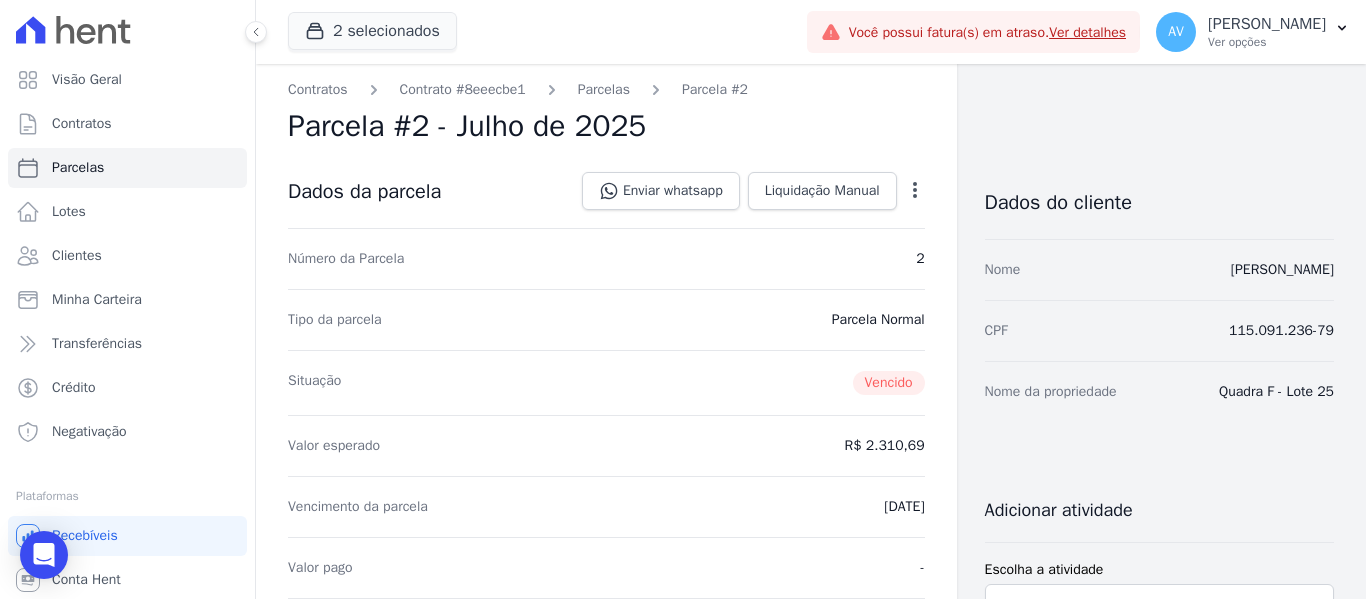 scroll, scrollTop: 0, scrollLeft: 0, axis: both 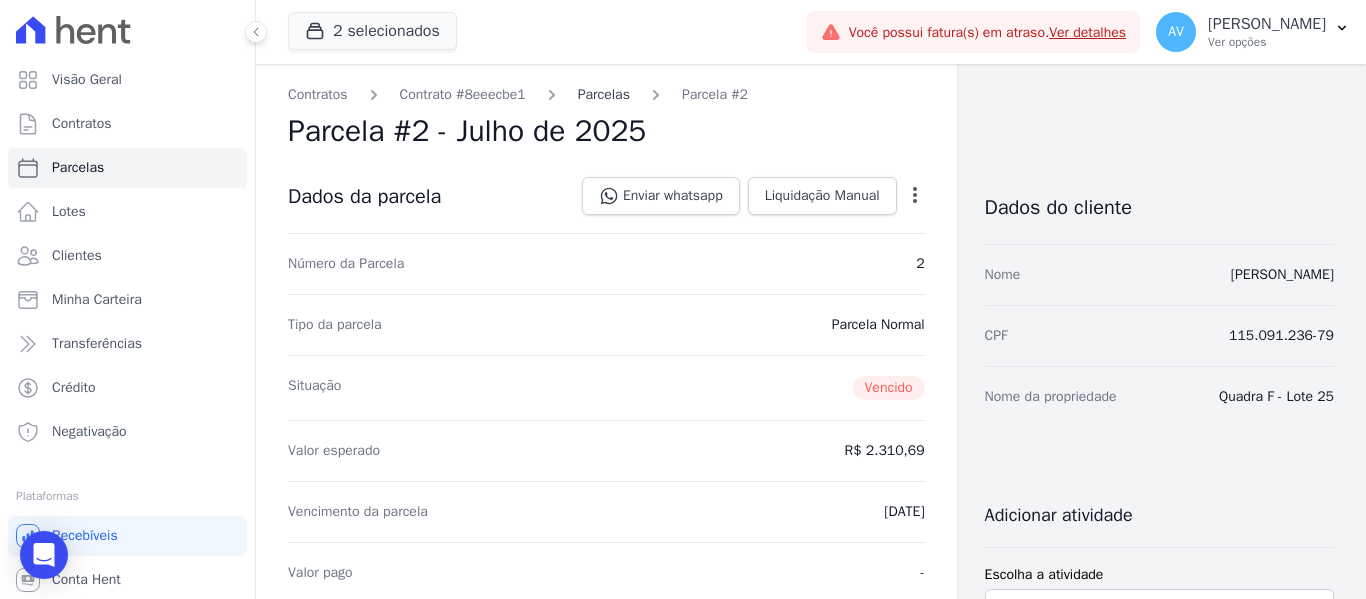 click on "Parcelas" at bounding box center [604, 94] 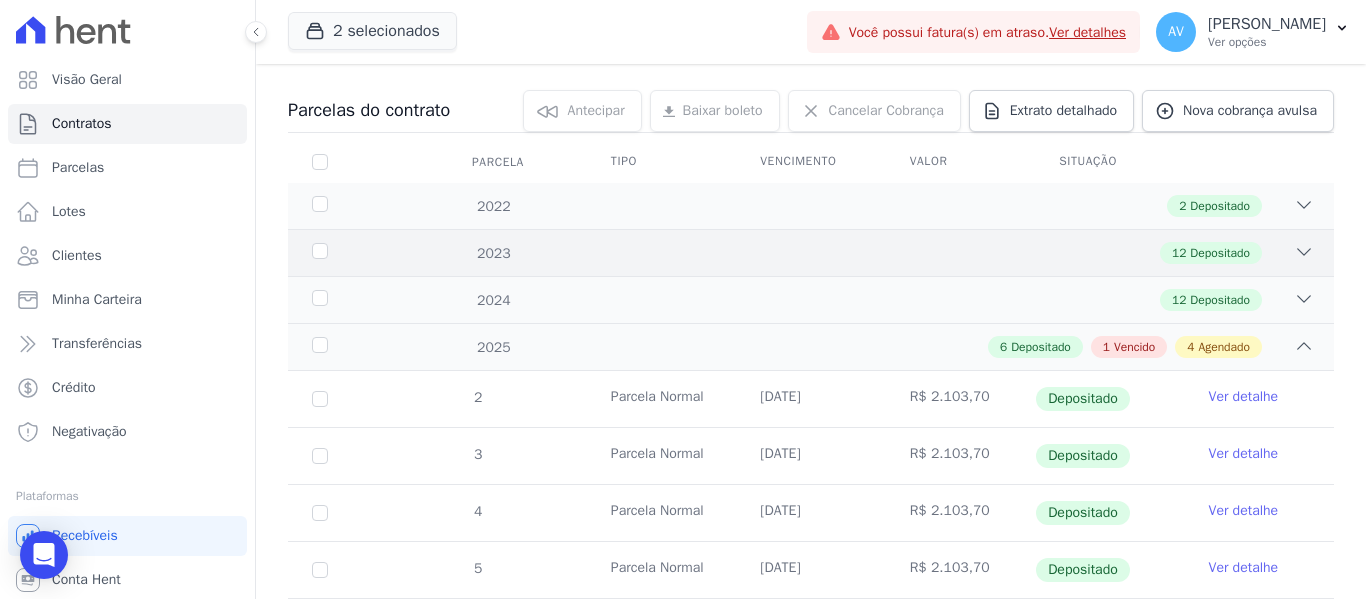 scroll, scrollTop: 200, scrollLeft: 0, axis: vertical 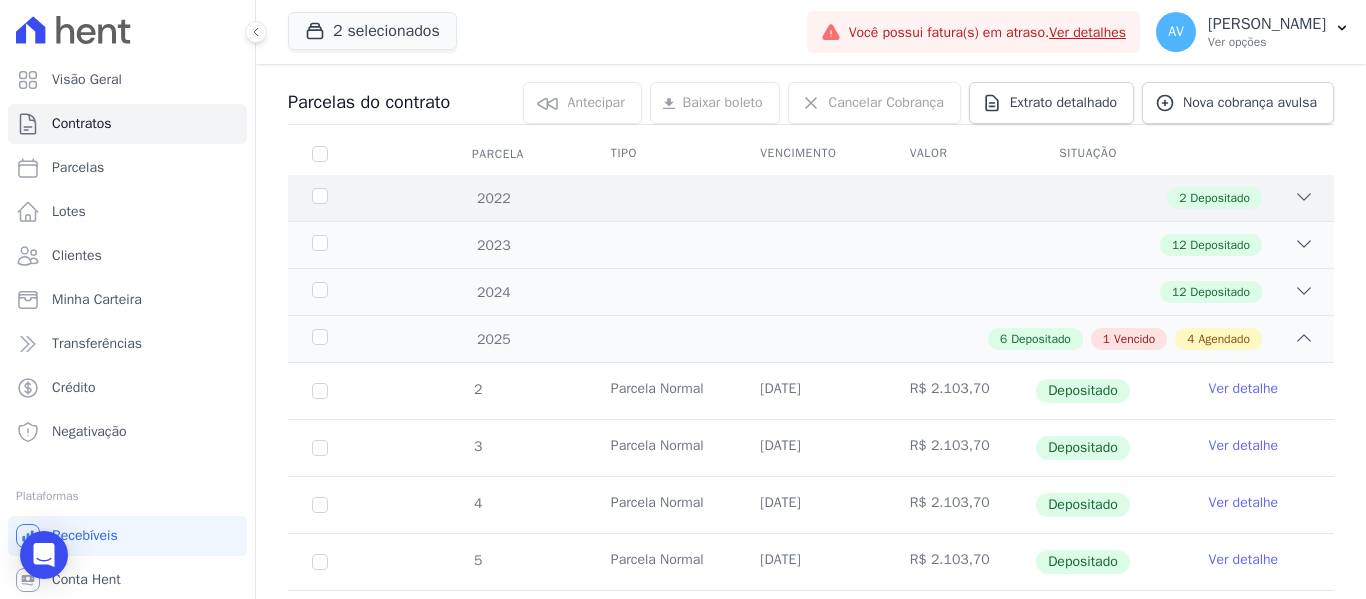 click 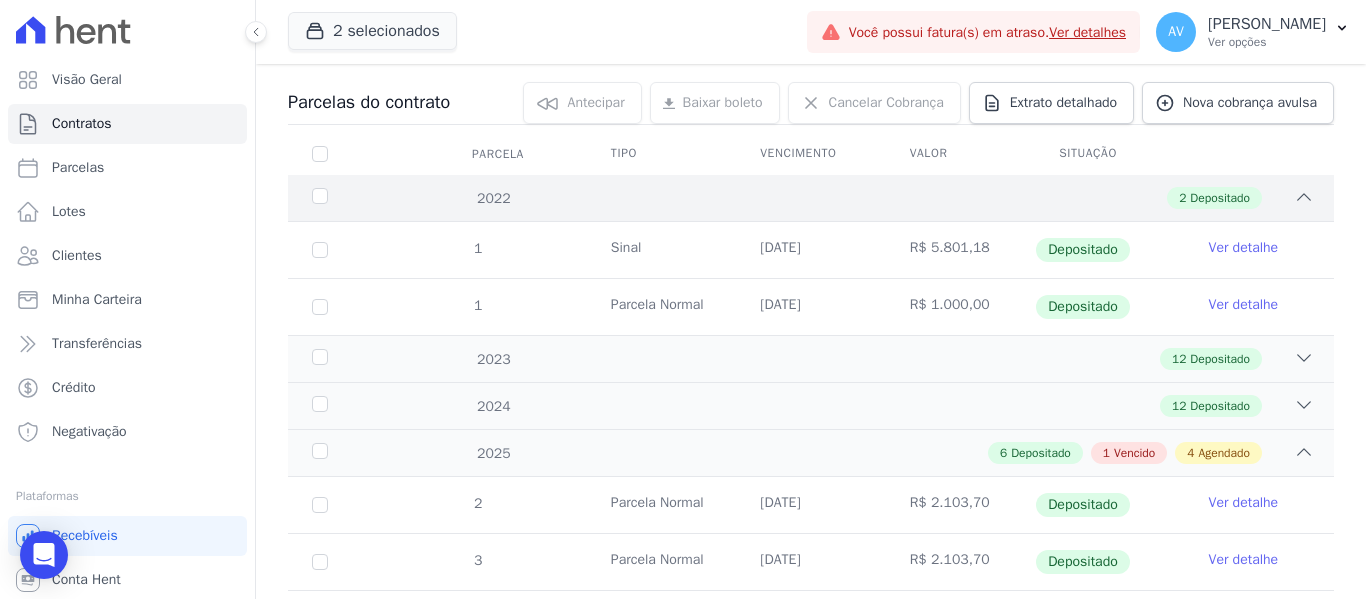 scroll, scrollTop: 300, scrollLeft: 0, axis: vertical 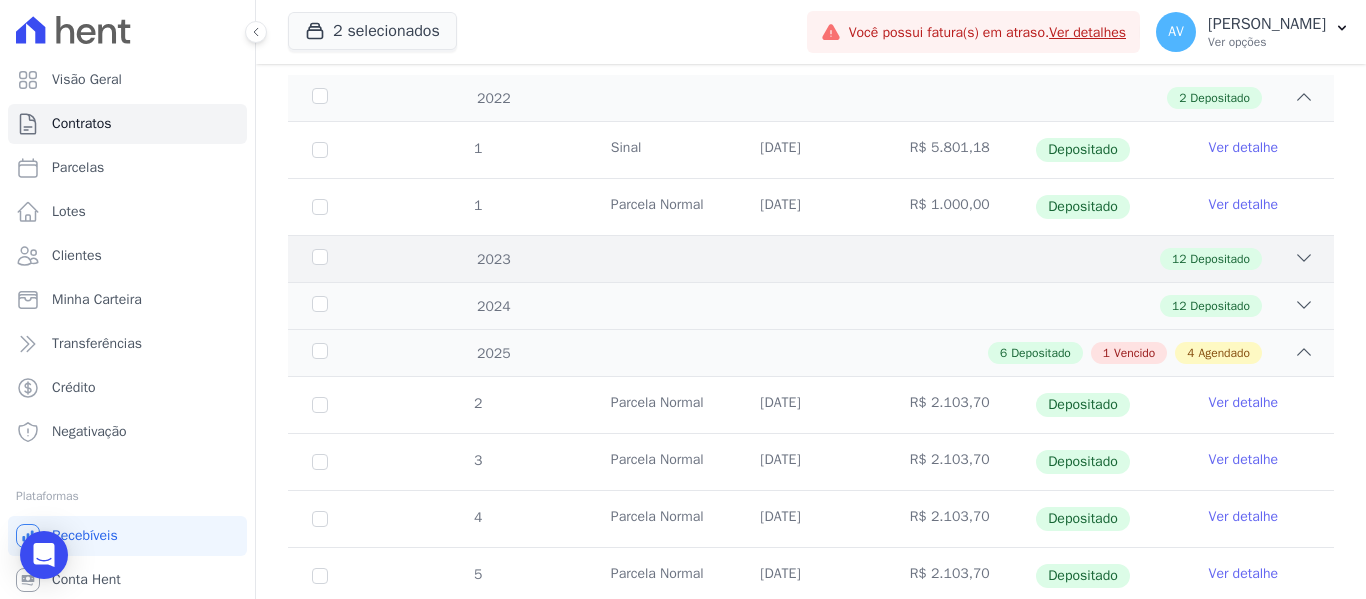 click 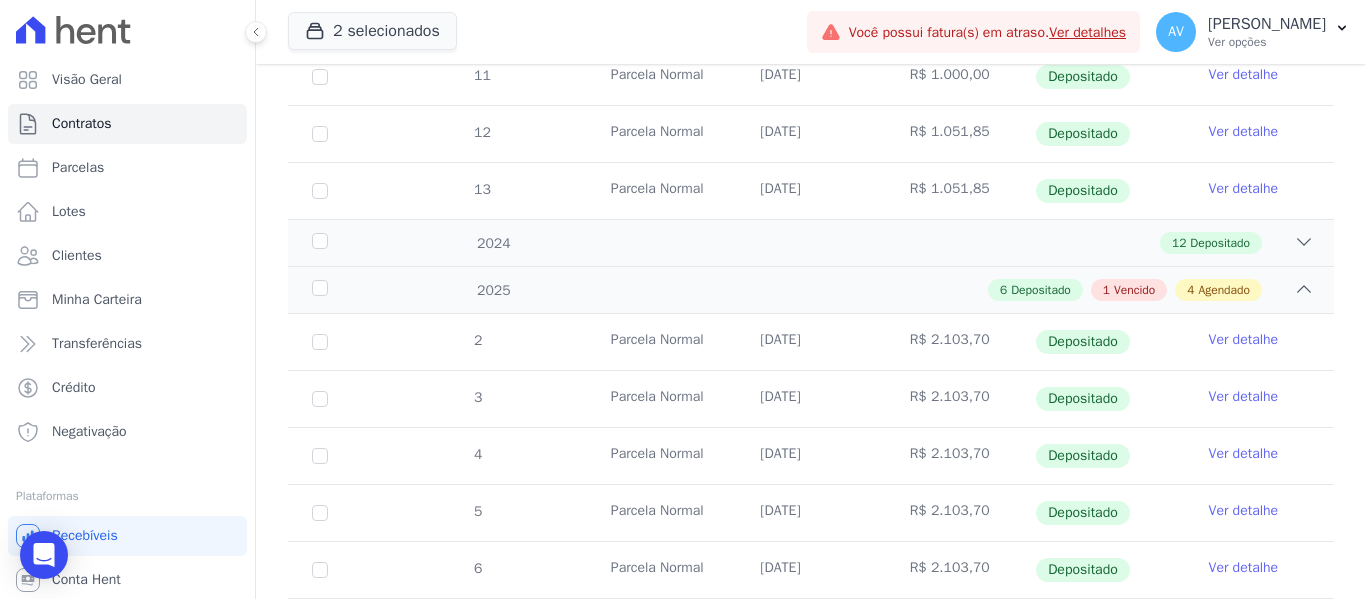scroll, scrollTop: 1100, scrollLeft: 0, axis: vertical 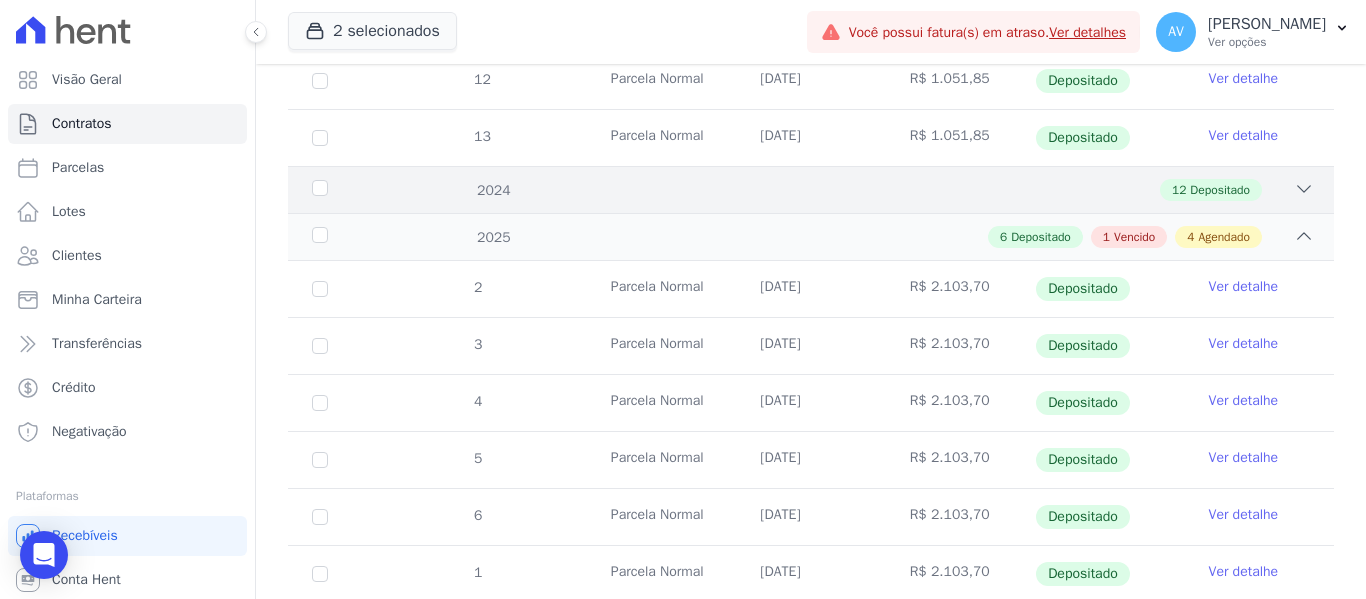 click 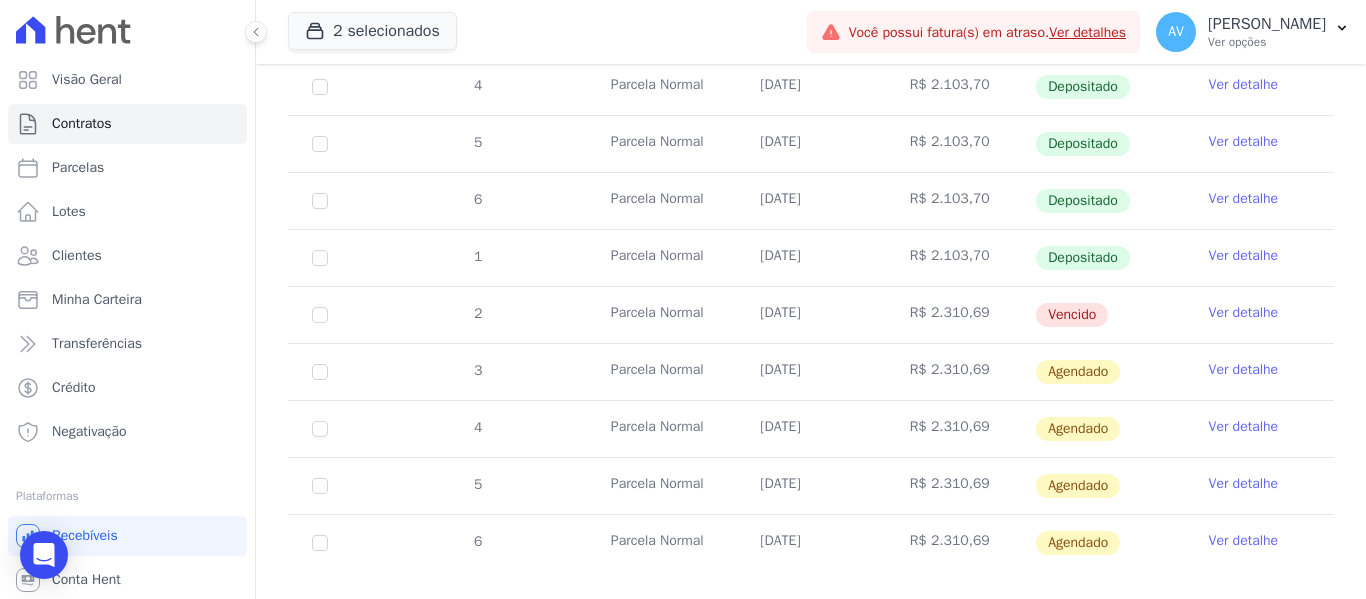 scroll, scrollTop: 2132, scrollLeft: 0, axis: vertical 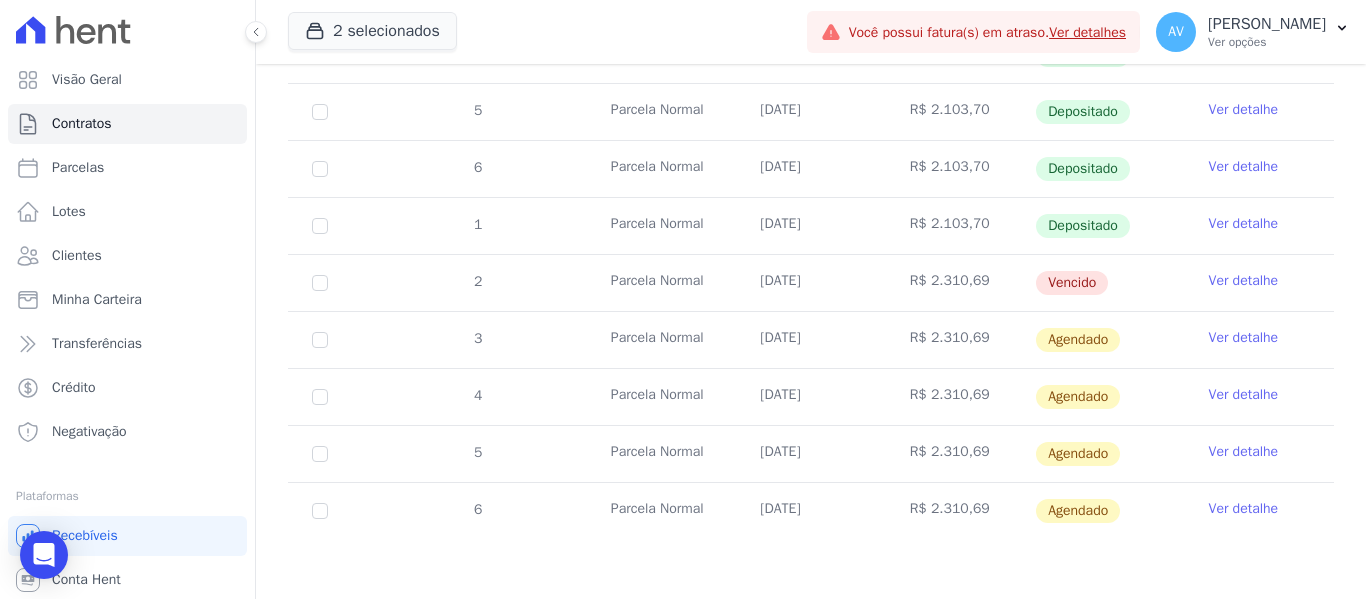 click on "Ver detalhe" at bounding box center [1244, 281] 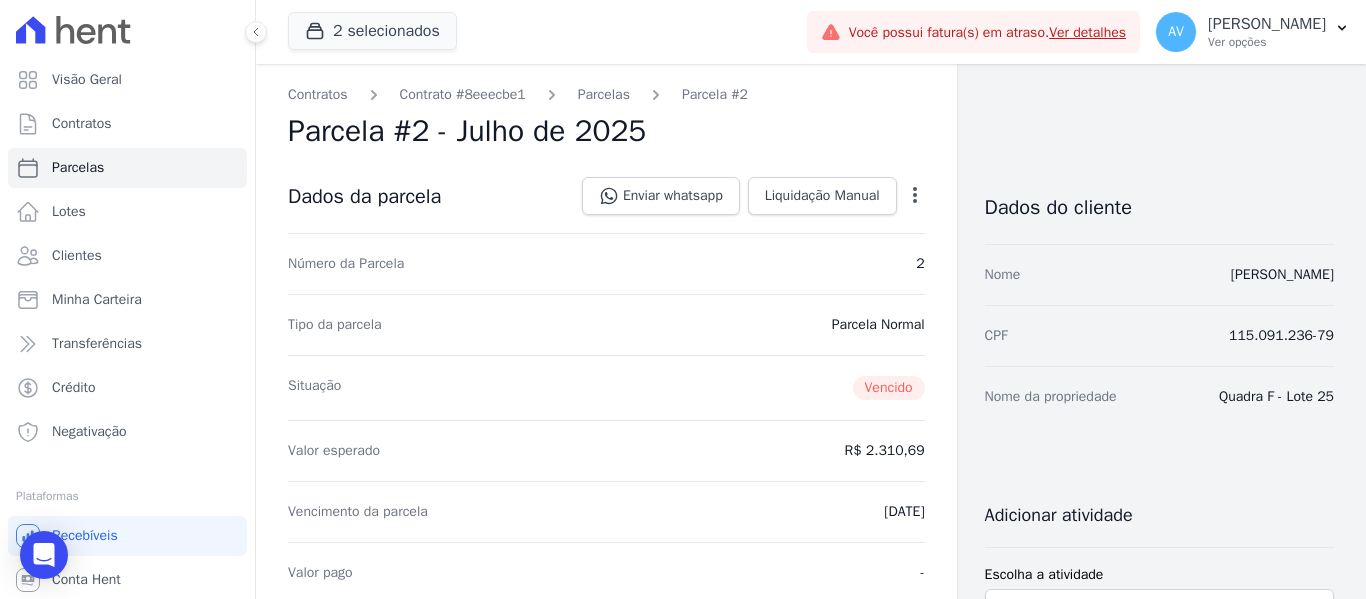 click 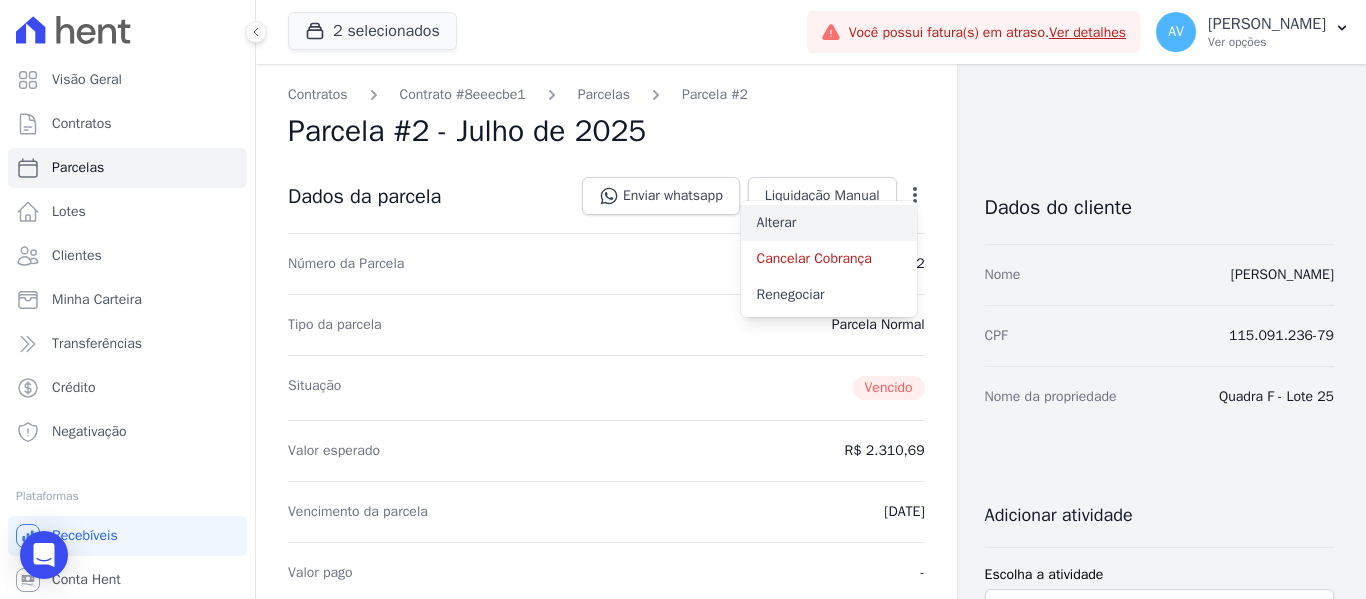 click on "Alterar" at bounding box center [829, 223] 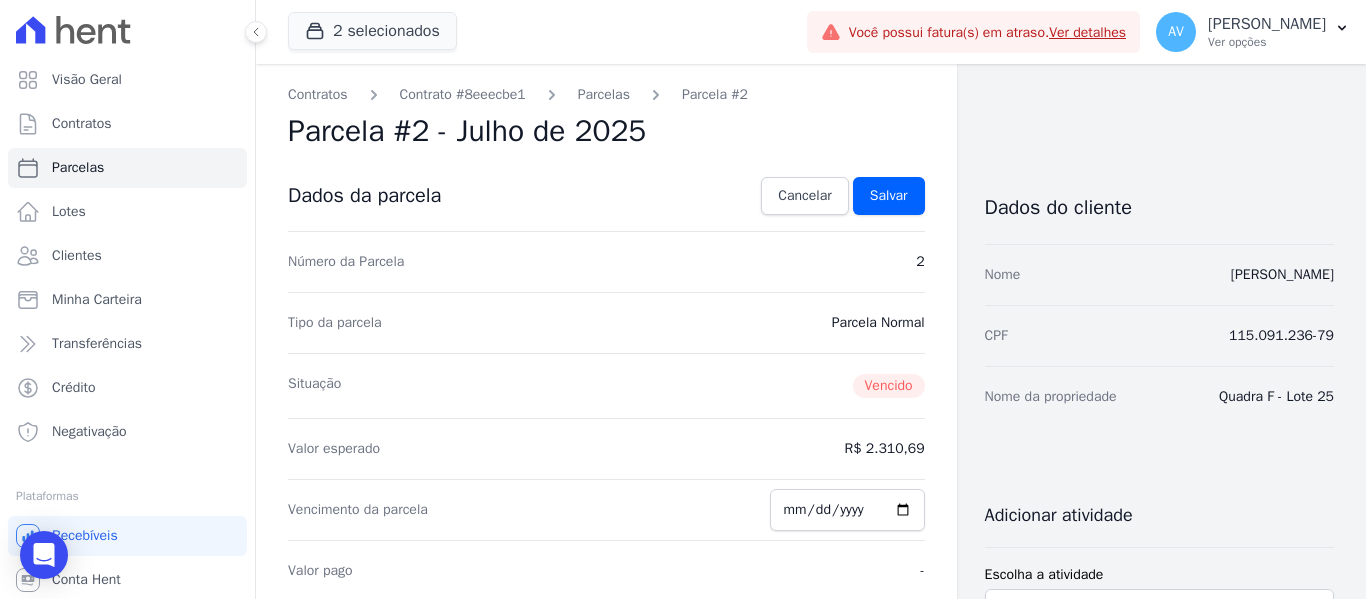 click on "R$ 2.310,69" at bounding box center (885, 449) 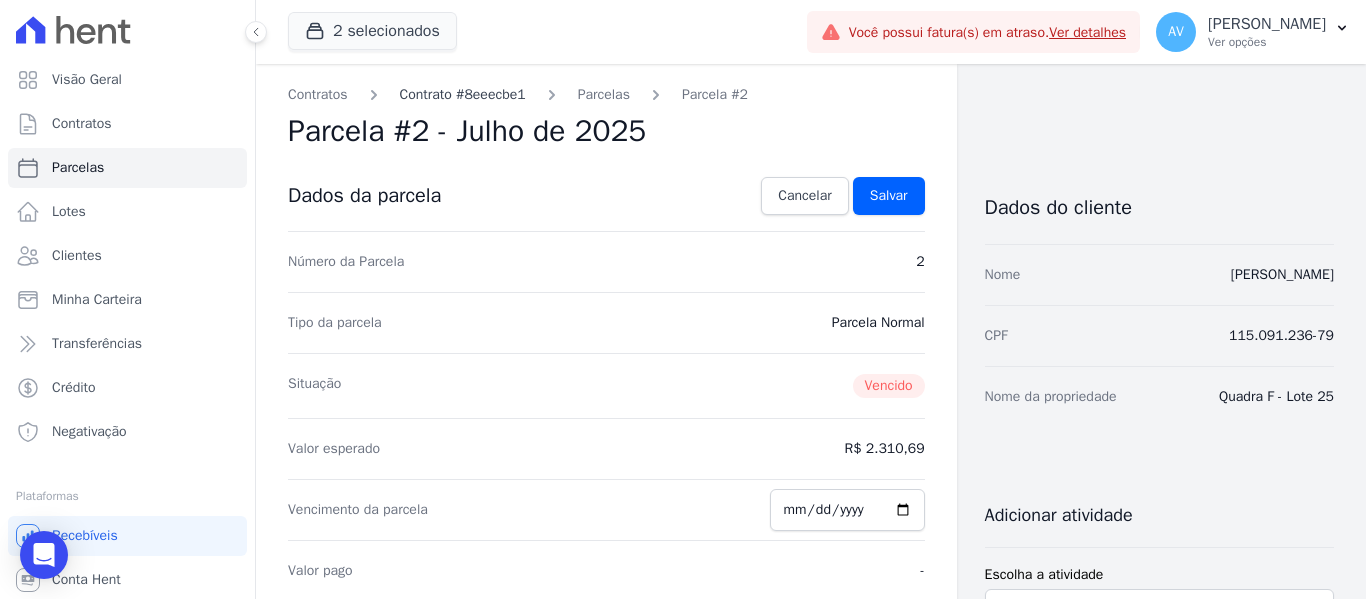 click on "Contrato
#8eeecbe1" at bounding box center (463, 94) 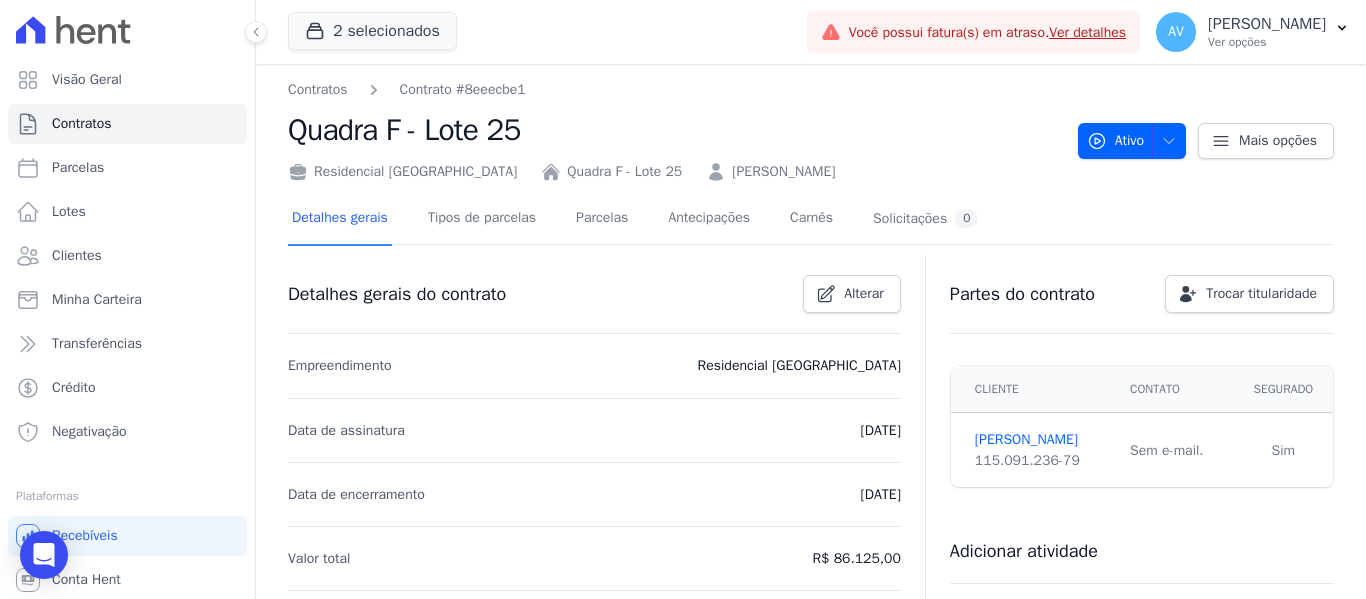 scroll, scrollTop: 0, scrollLeft: 0, axis: both 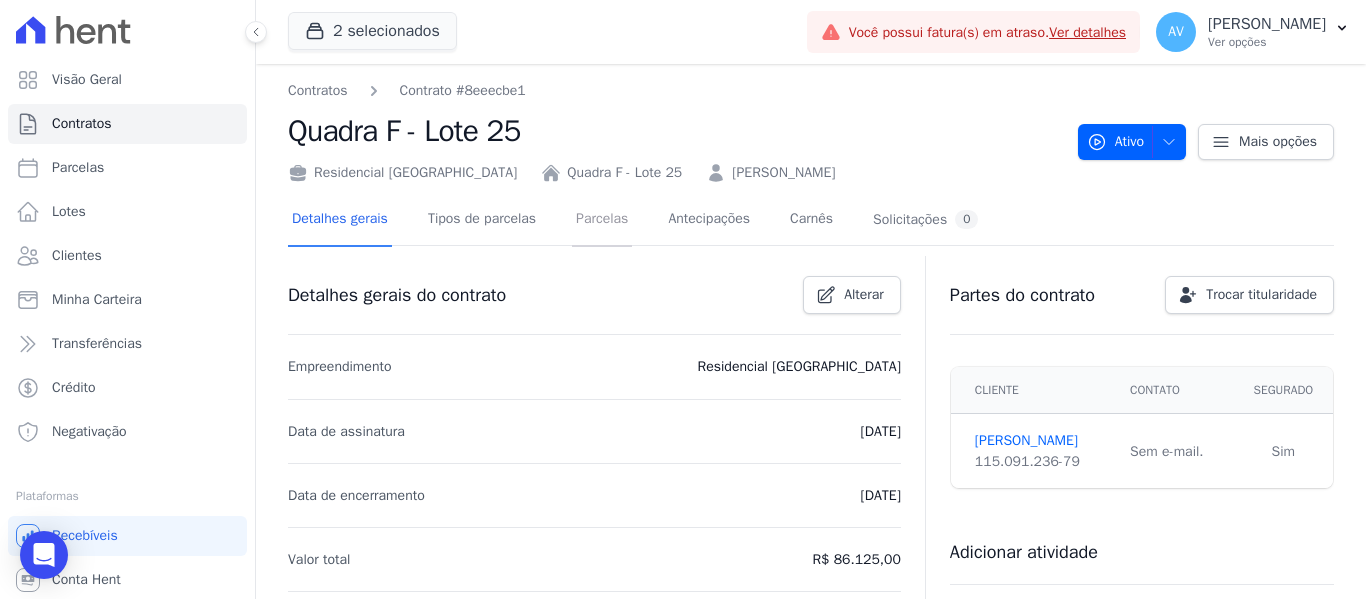 click on "Parcelas" at bounding box center [602, 220] 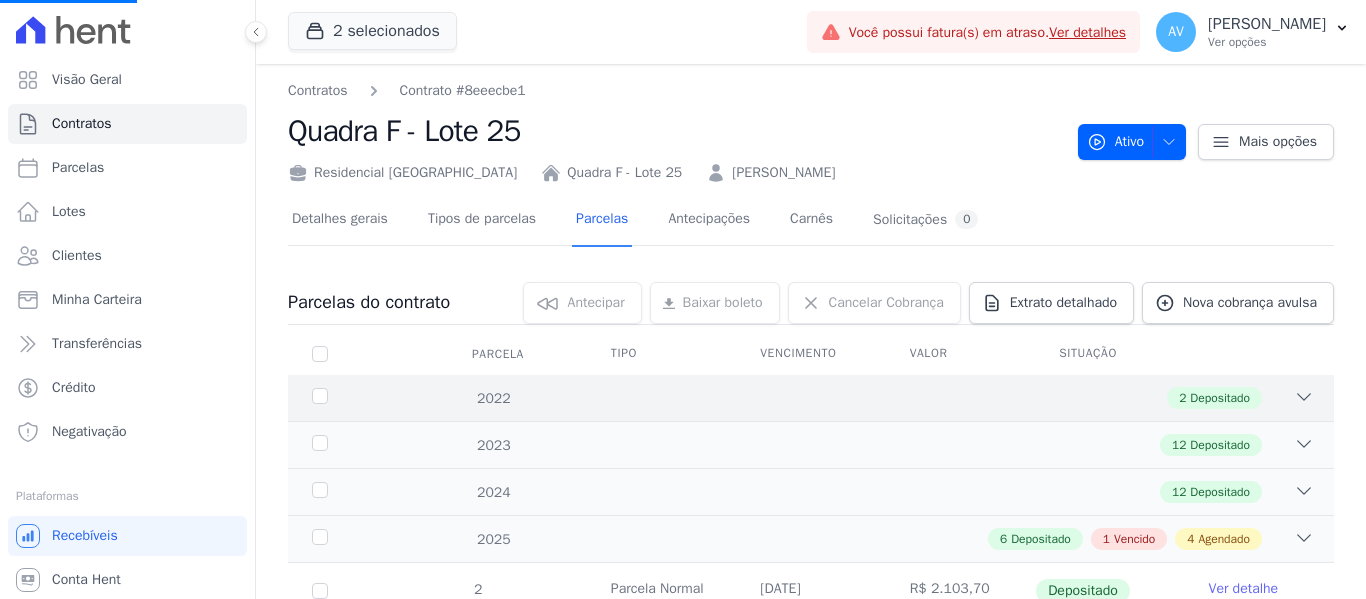 scroll, scrollTop: 160, scrollLeft: 0, axis: vertical 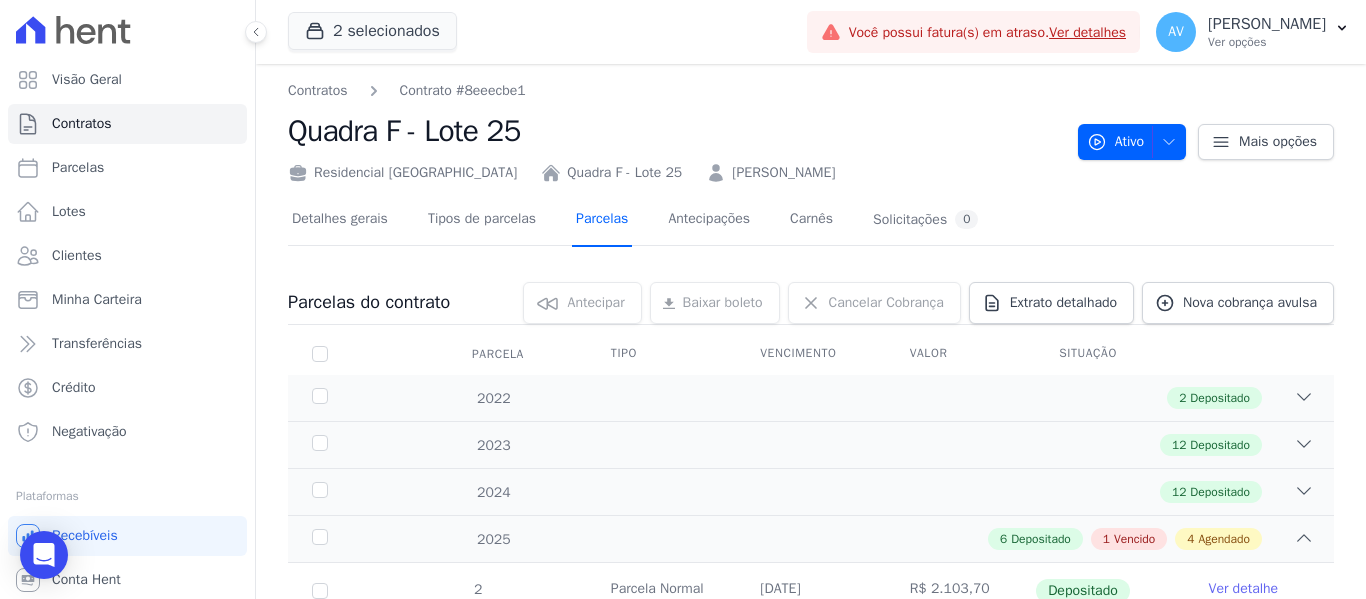 click on "Parcelas" at bounding box center [602, 220] 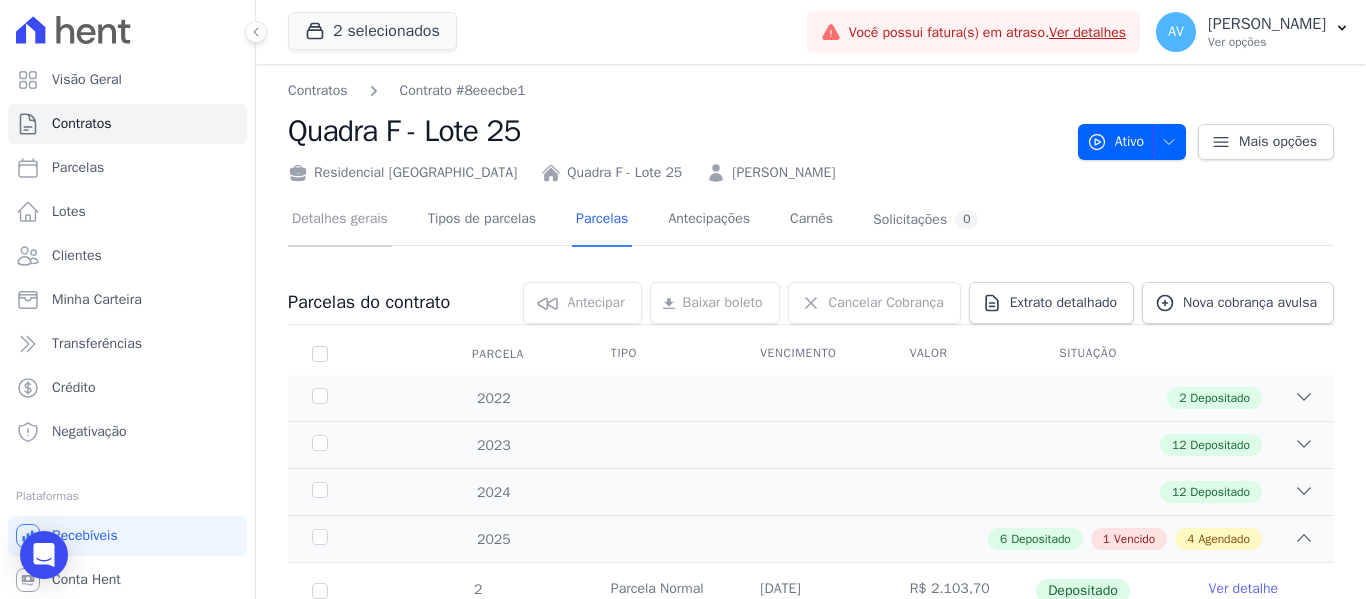 click on "Detalhes gerais" at bounding box center [340, 220] 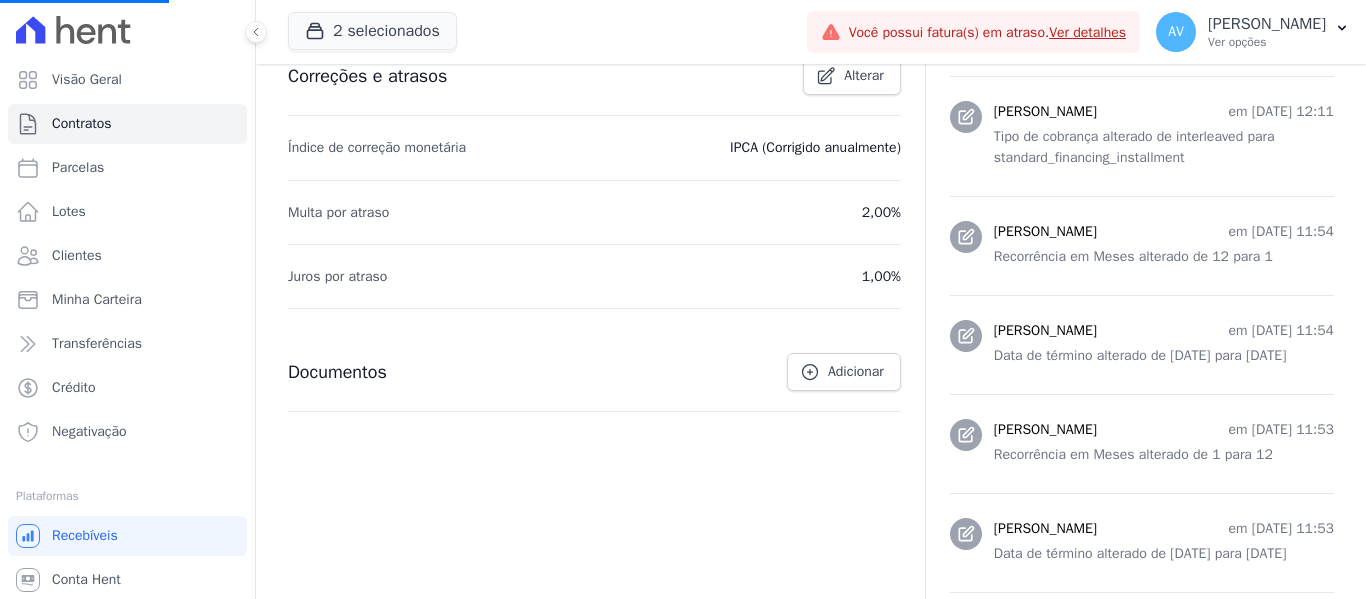 scroll, scrollTop: 800, scrollLeft: 0, axis: vertical 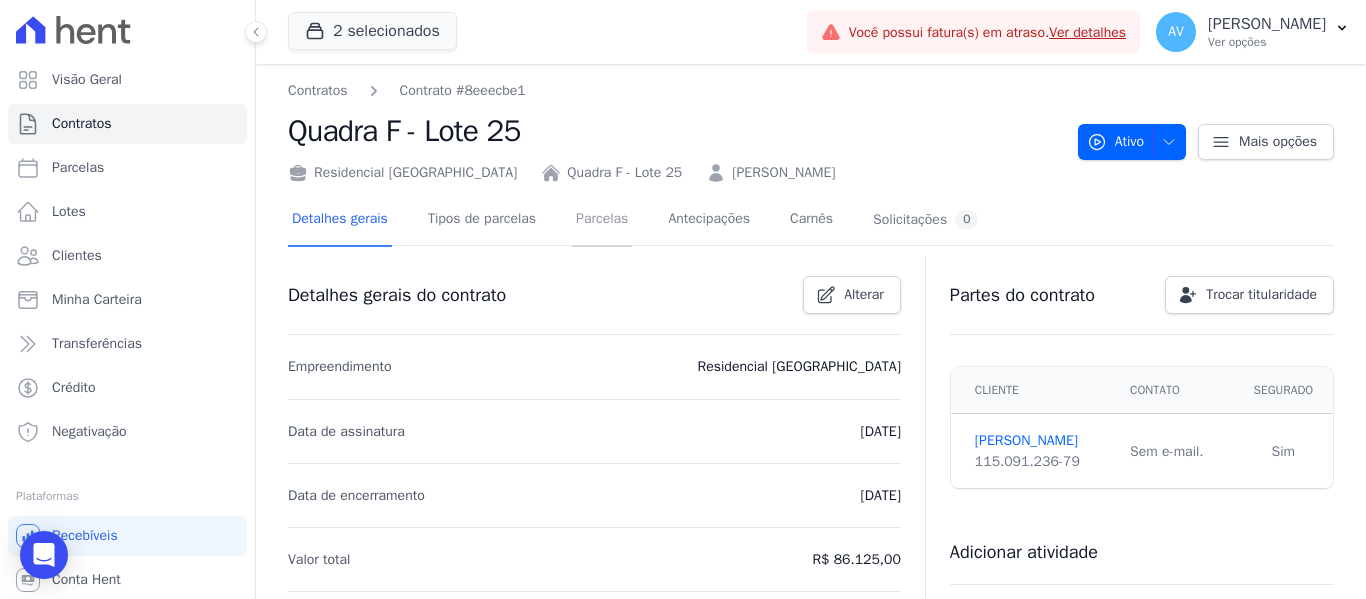 click on "Parcelas" at bounding box center [602, 220] 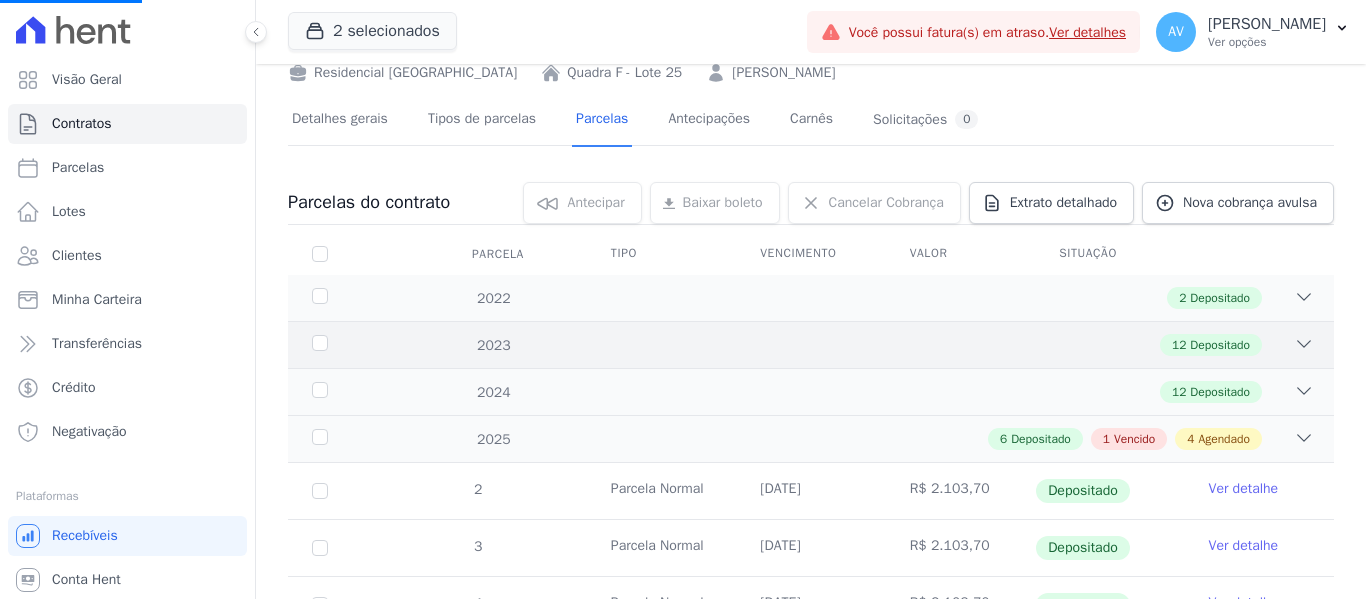 scroll, scrollTop: 400, scrollLeft: 0, axis: vertical 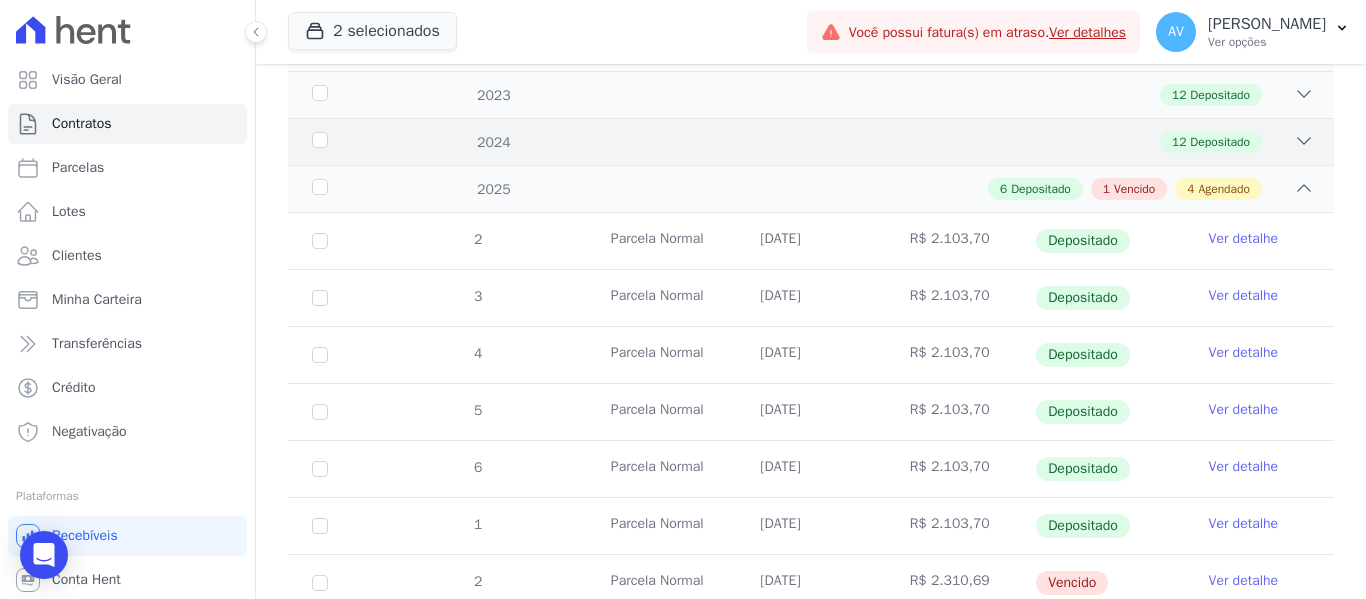 click 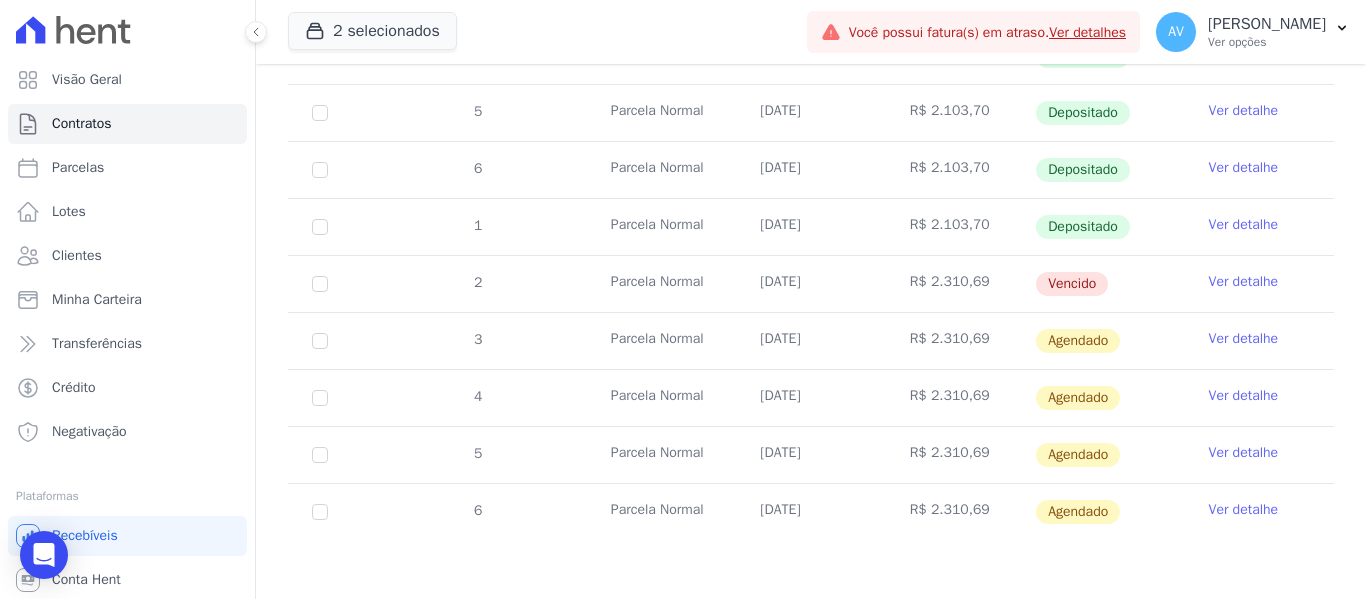 scroll, scrollTop: 1334, scrollLeft: 0, axis: vertical 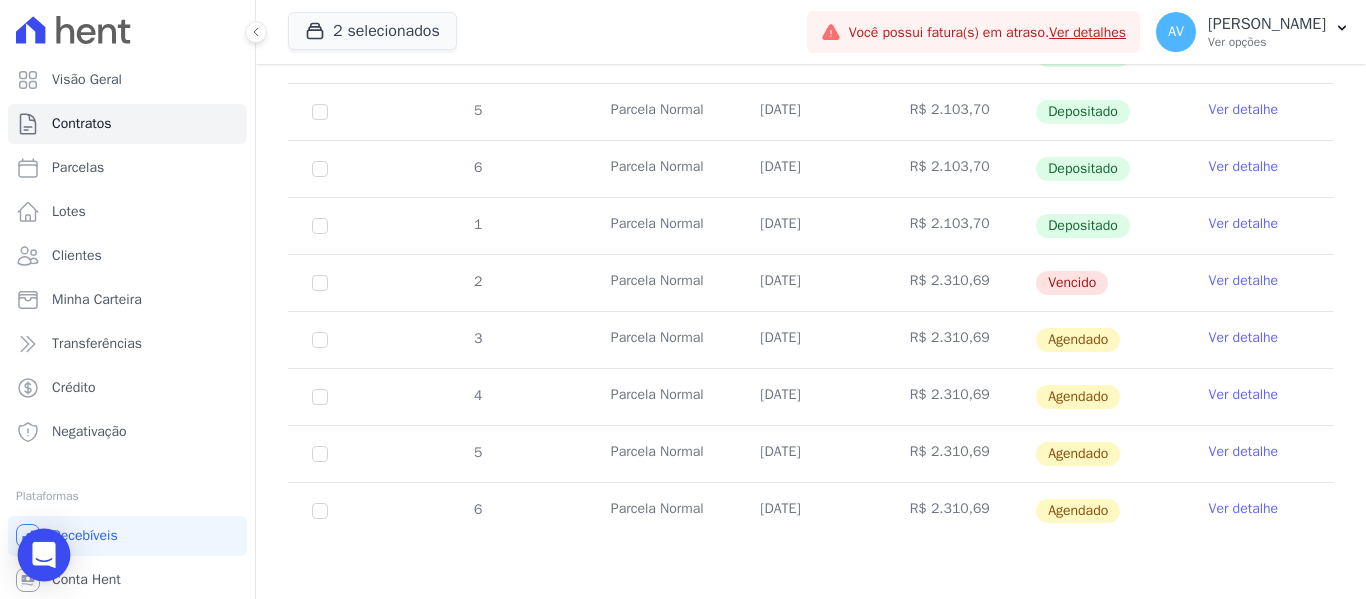 click at bounding box center [44, 555] 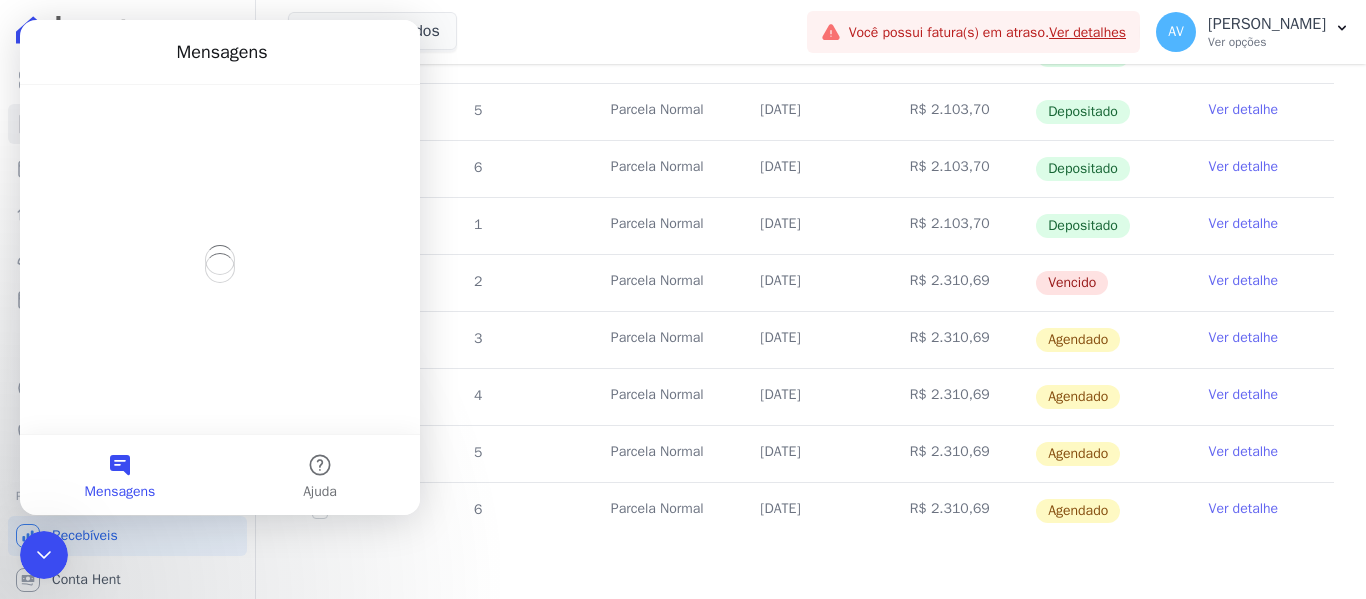 scroll, scrollTop: 0, scrollLeft: 0, axis: both 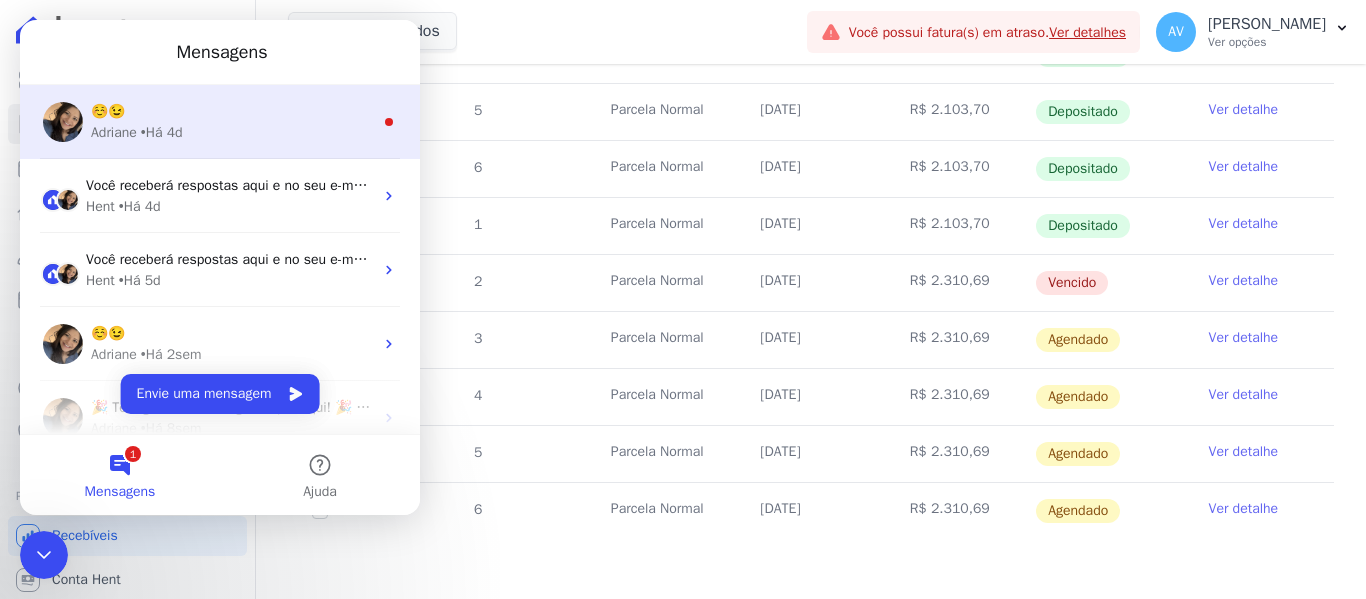 click on "•  Há 4d" at bounding box center [162, 132] 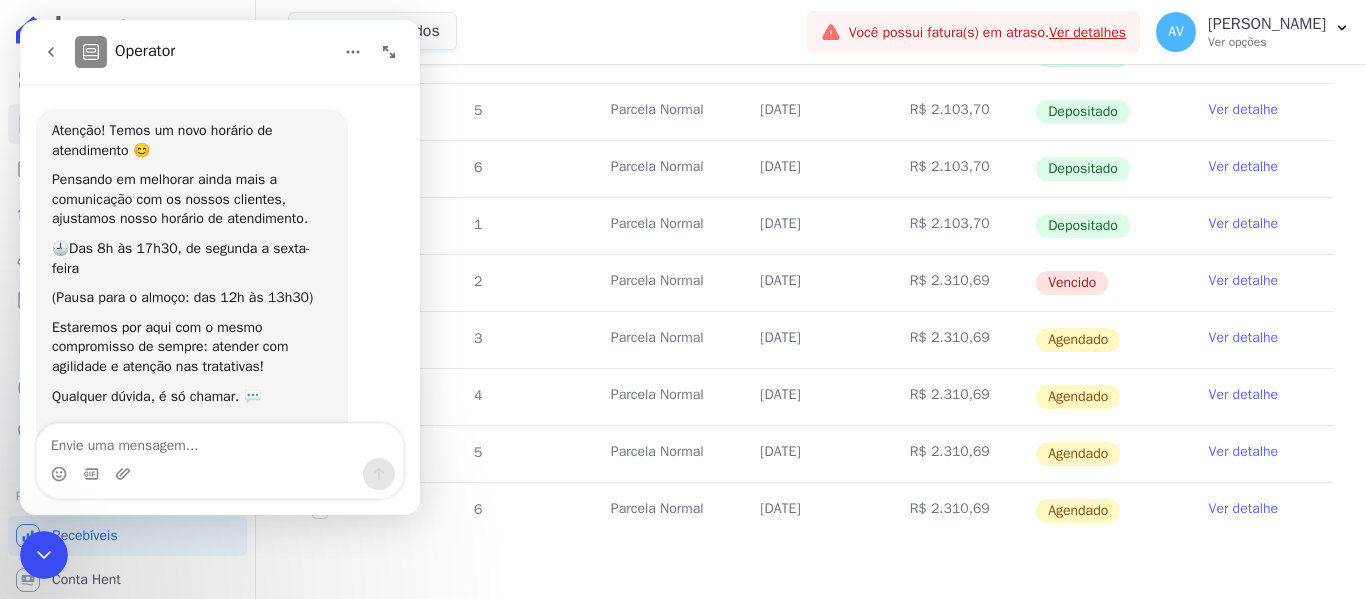 scroll, scrollTop: 3, scrollLeft: 0, axis: vertical 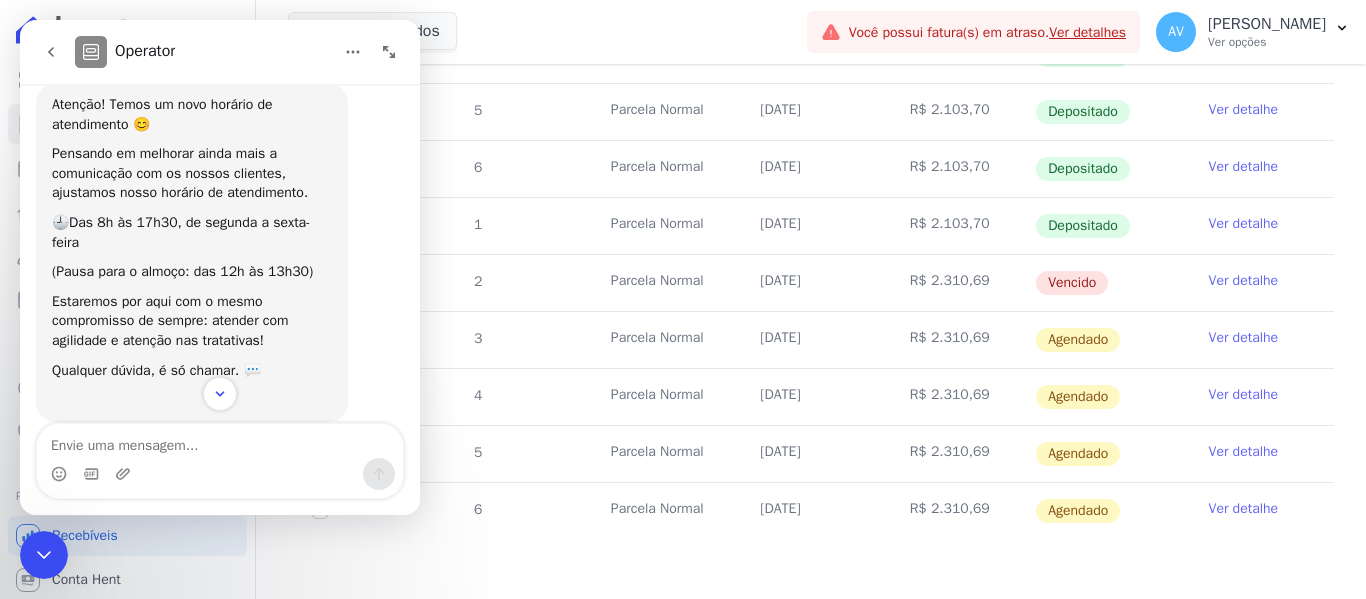 type on "B" 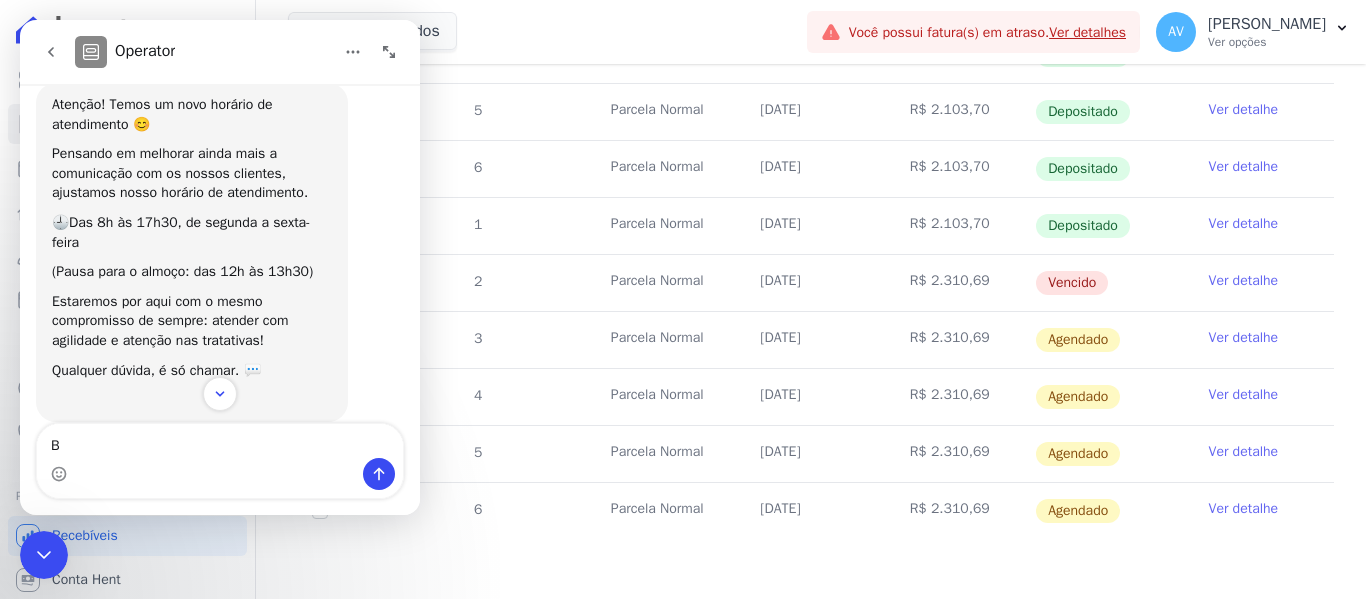 type 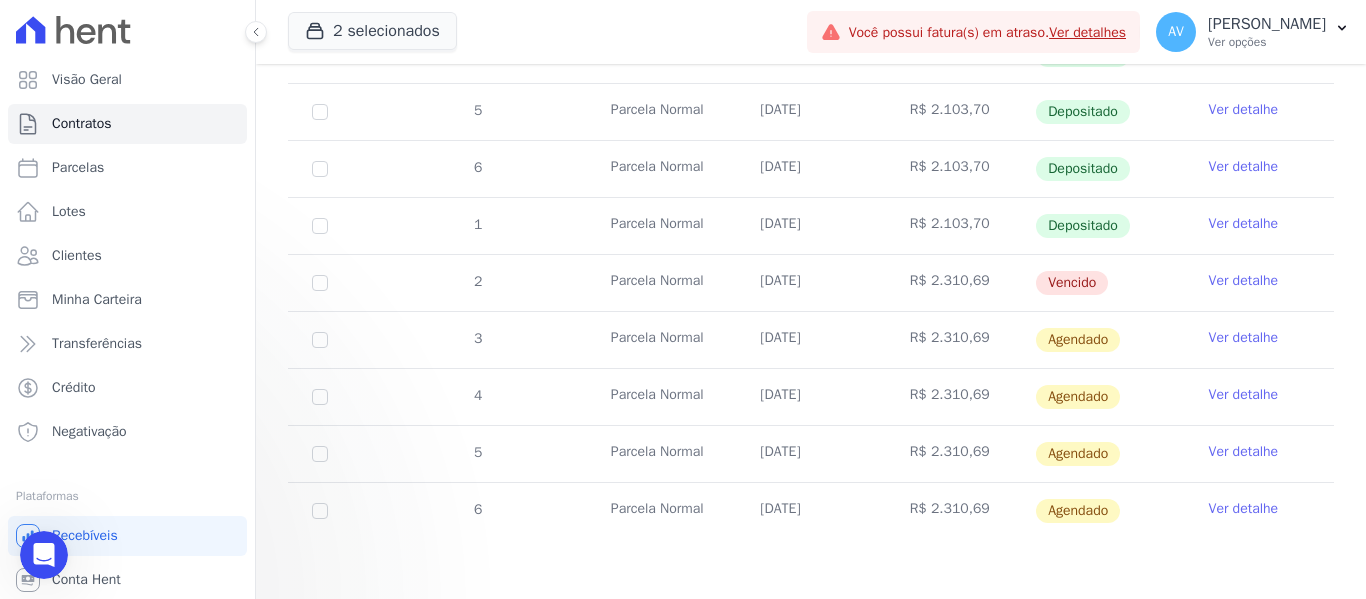 scroll, scrollTop: 0, scrollLeft: 0, axis: both 